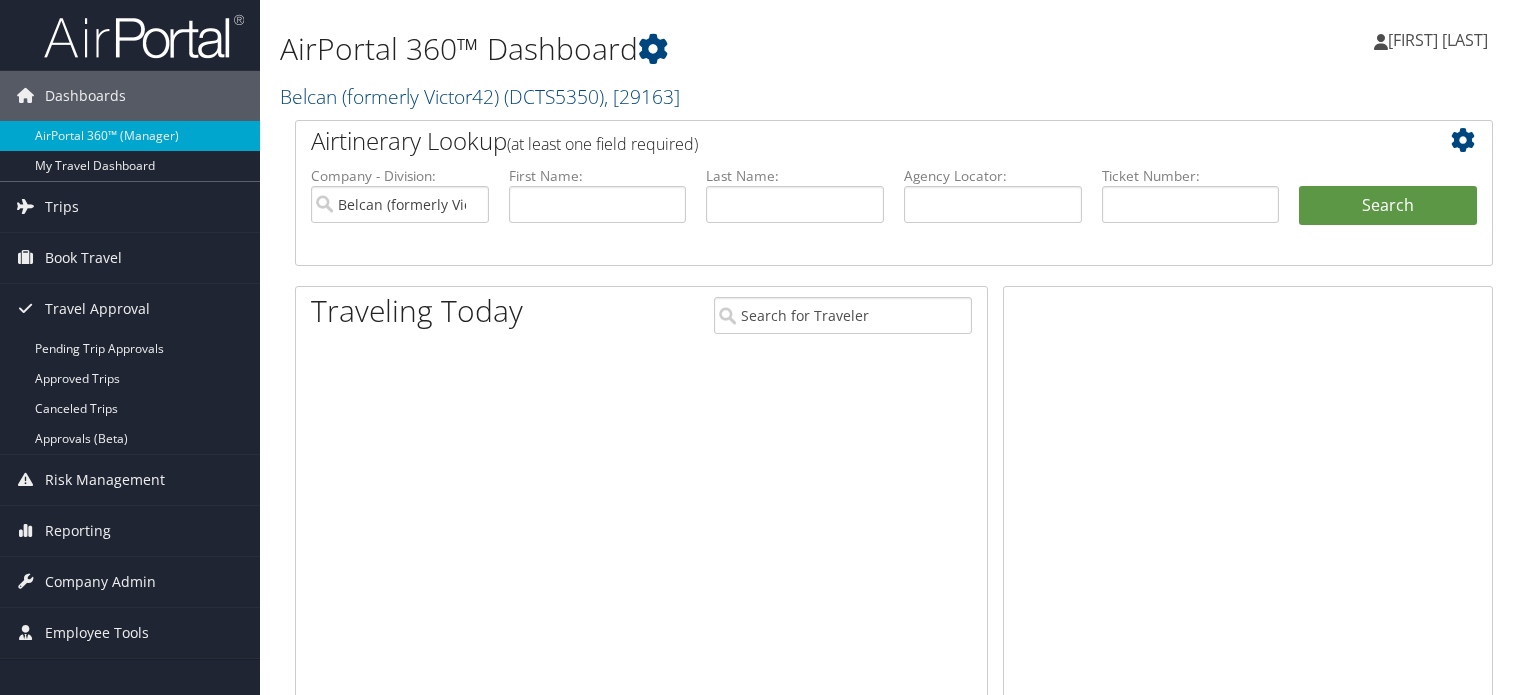 scroll, scrollTop: 0, scrollLeft: 0, axis: both 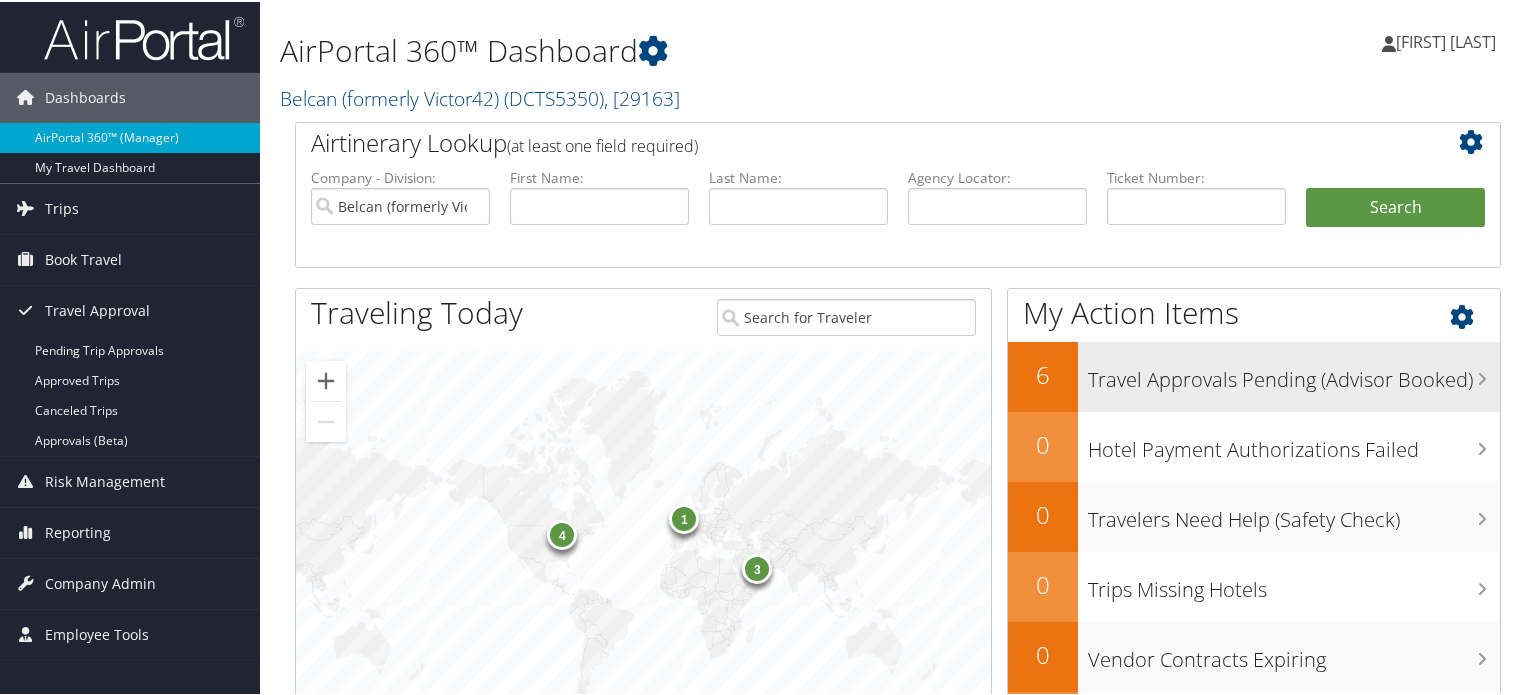 click on "Travel Approvals Pending (Advisor Booked)" at bounding box center [1294, 373] 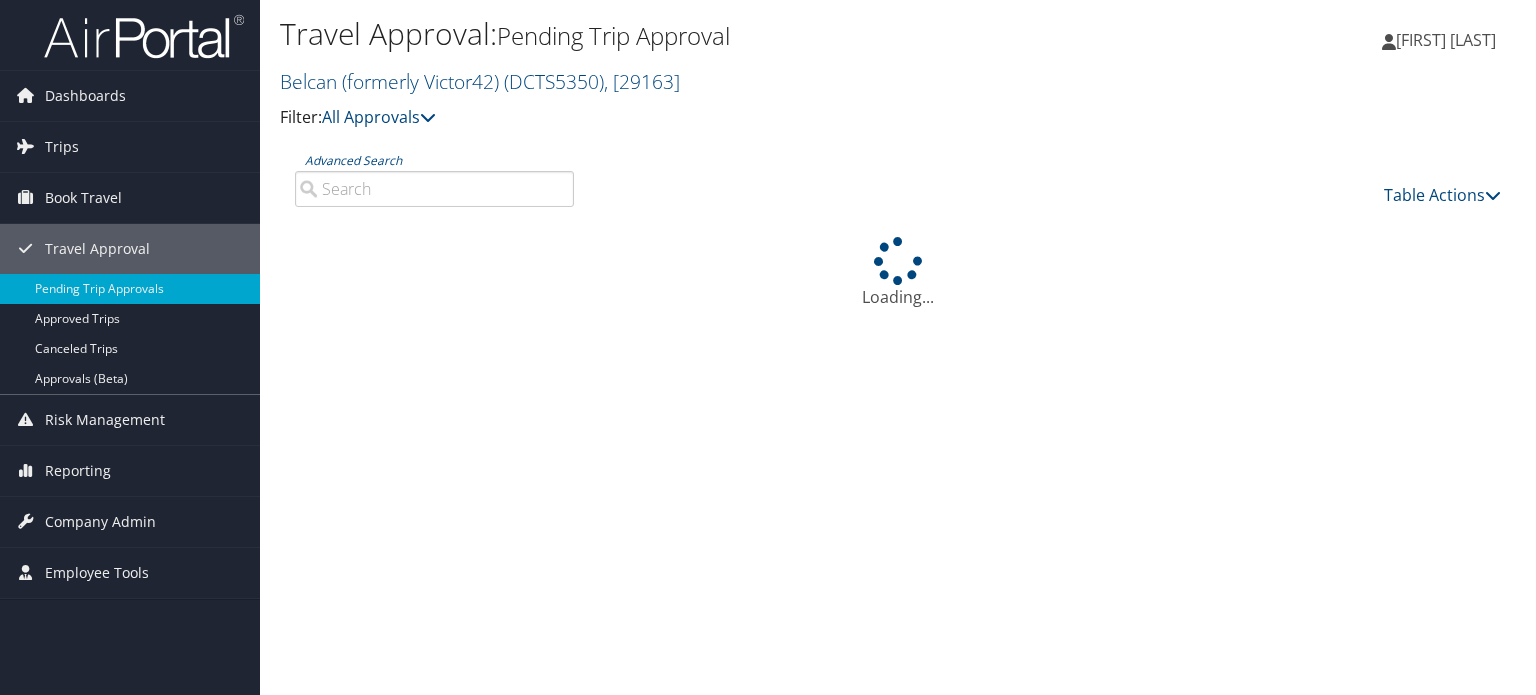 scroll, scrollTop: 0, scrollLeft: 0, axis: both 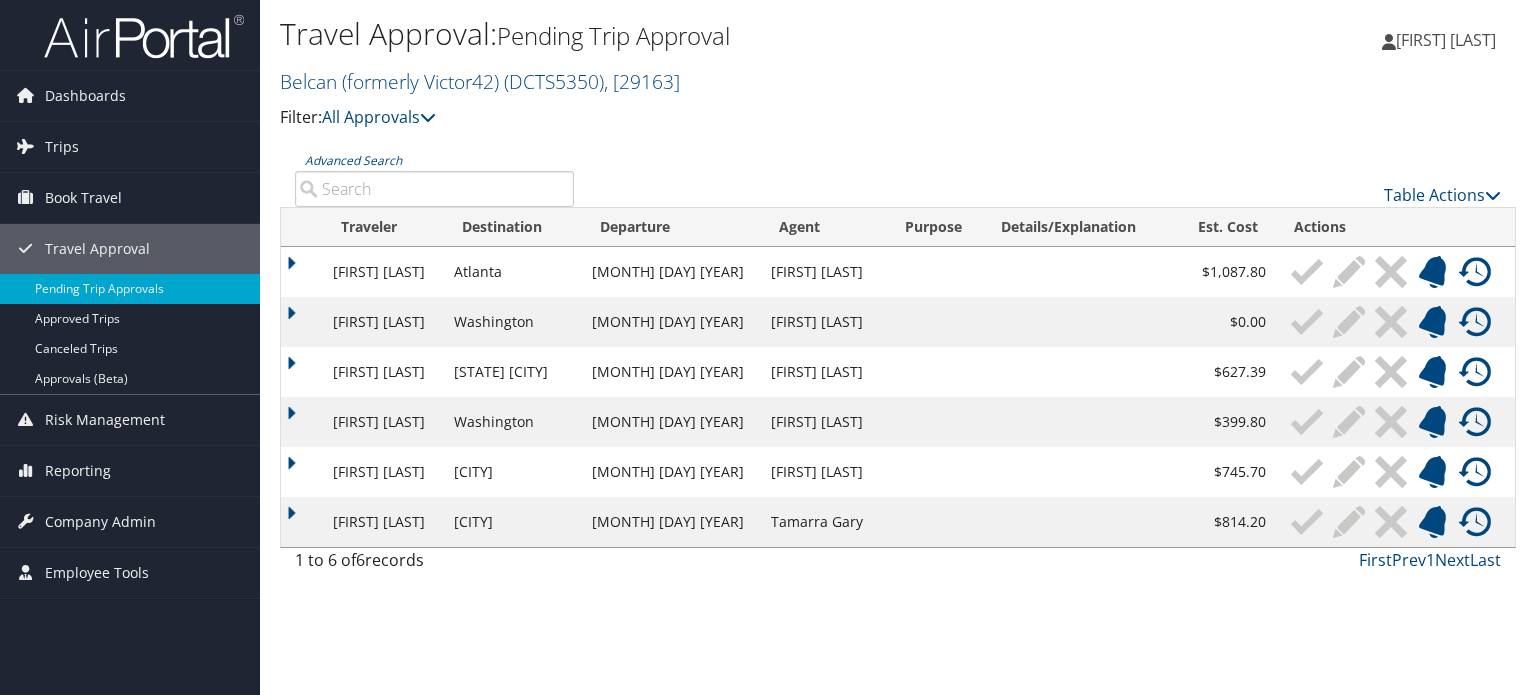 click on "Travel Approval:
Pending Trip Approval
Belcan (formerly Victor42)   ( DCTS5350 )  , [ 29163 ]
Filter:
All Approvals
My Approvals
Kaitlyn Schiro Sign Out" at bounding box center [898, 347] 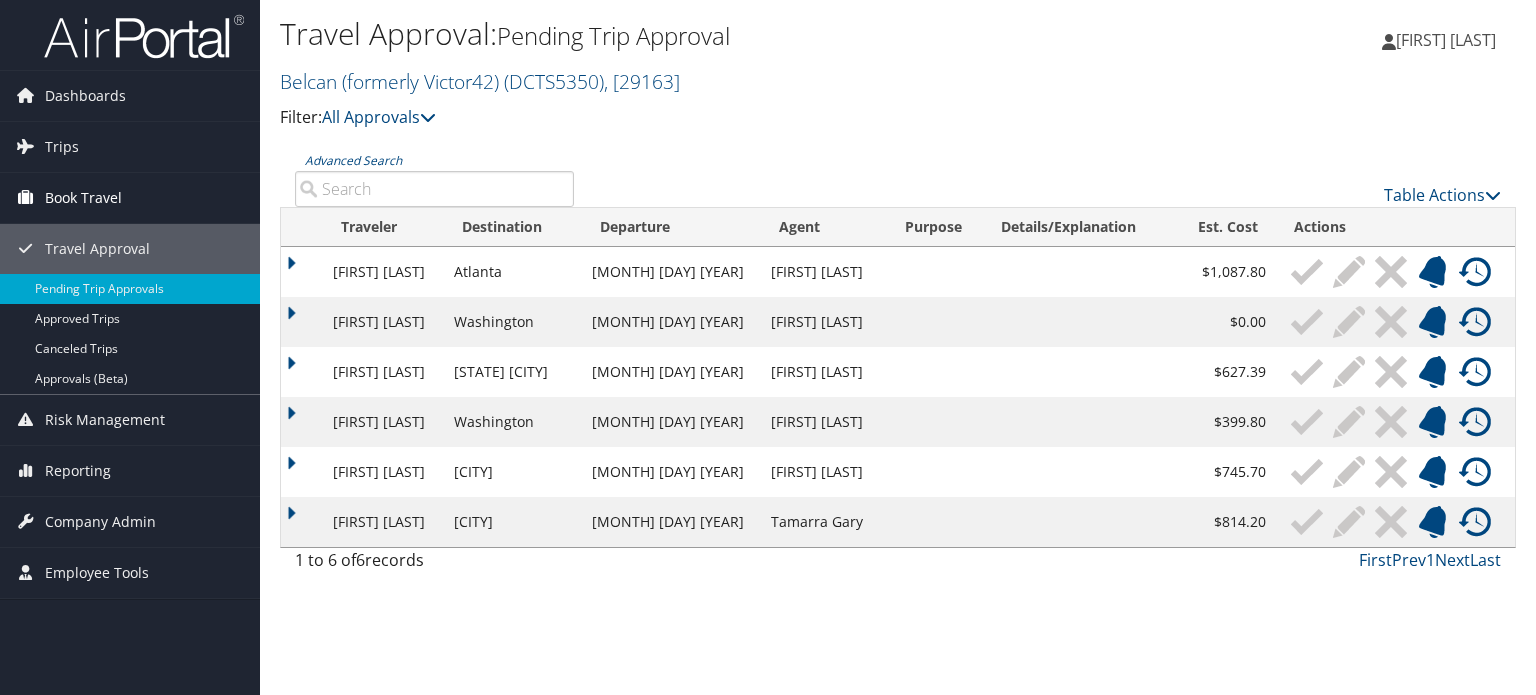 click on "Book Travel" at bounding box center (83, 198) 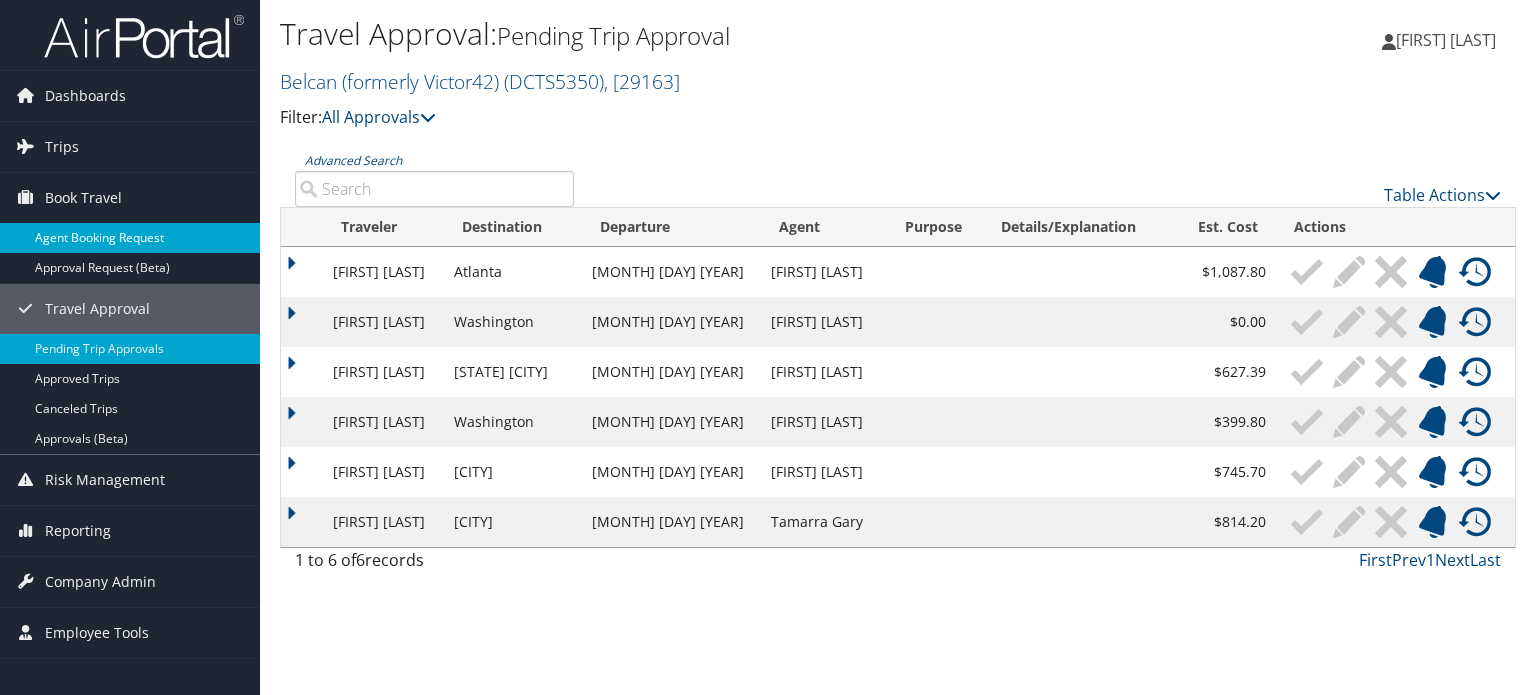 click on "Agent Booking Request" at bounding box center [130, 238] 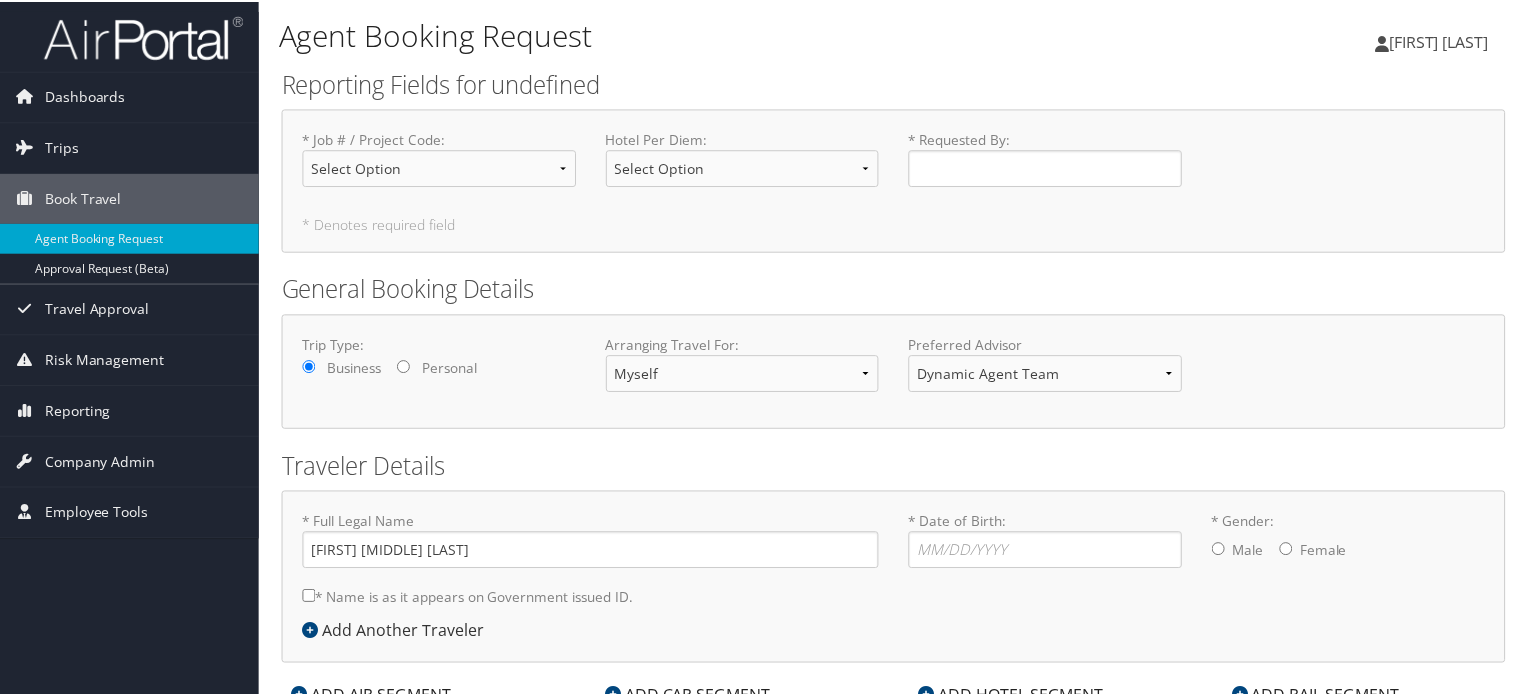 scroll, scrollTop: 0, scrollLeft: 0, axis: both 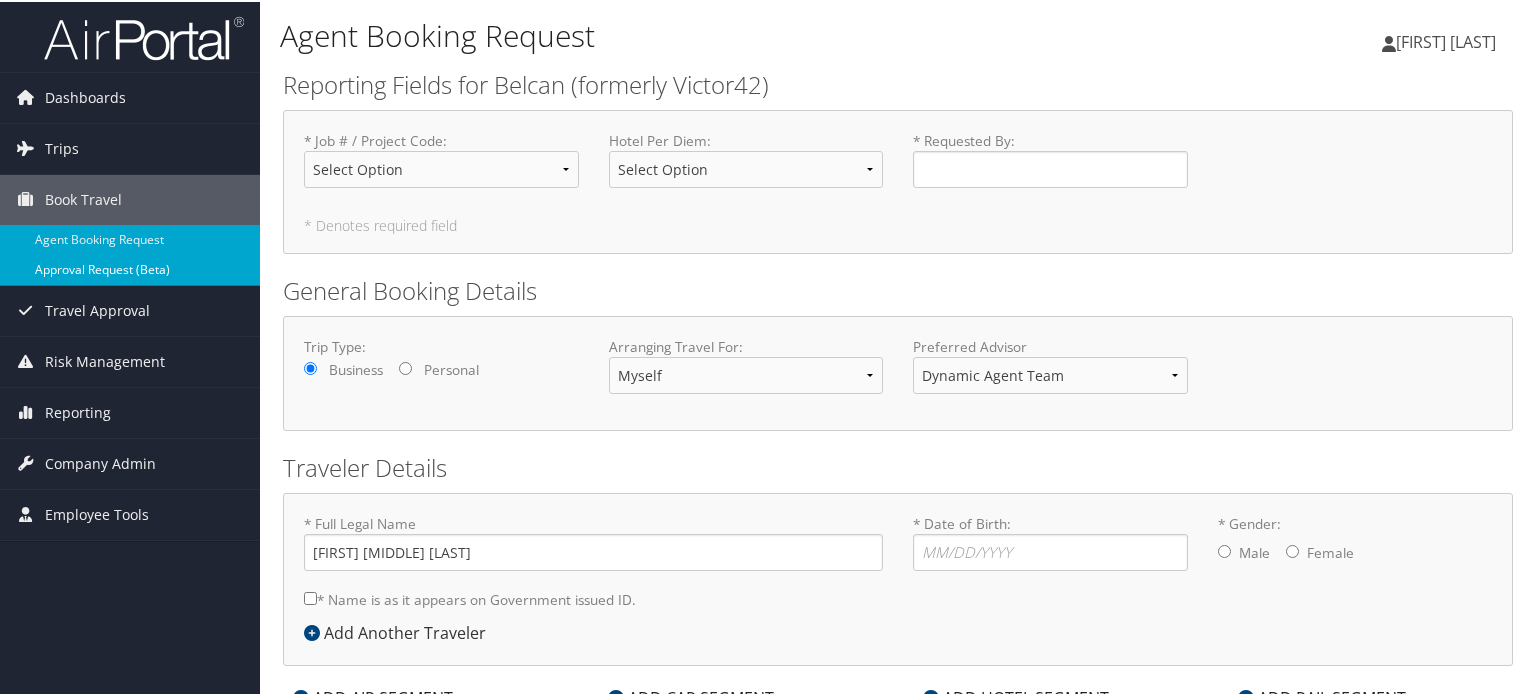 click on "Approval Request (Beta)" at bounding box center [130, 268] 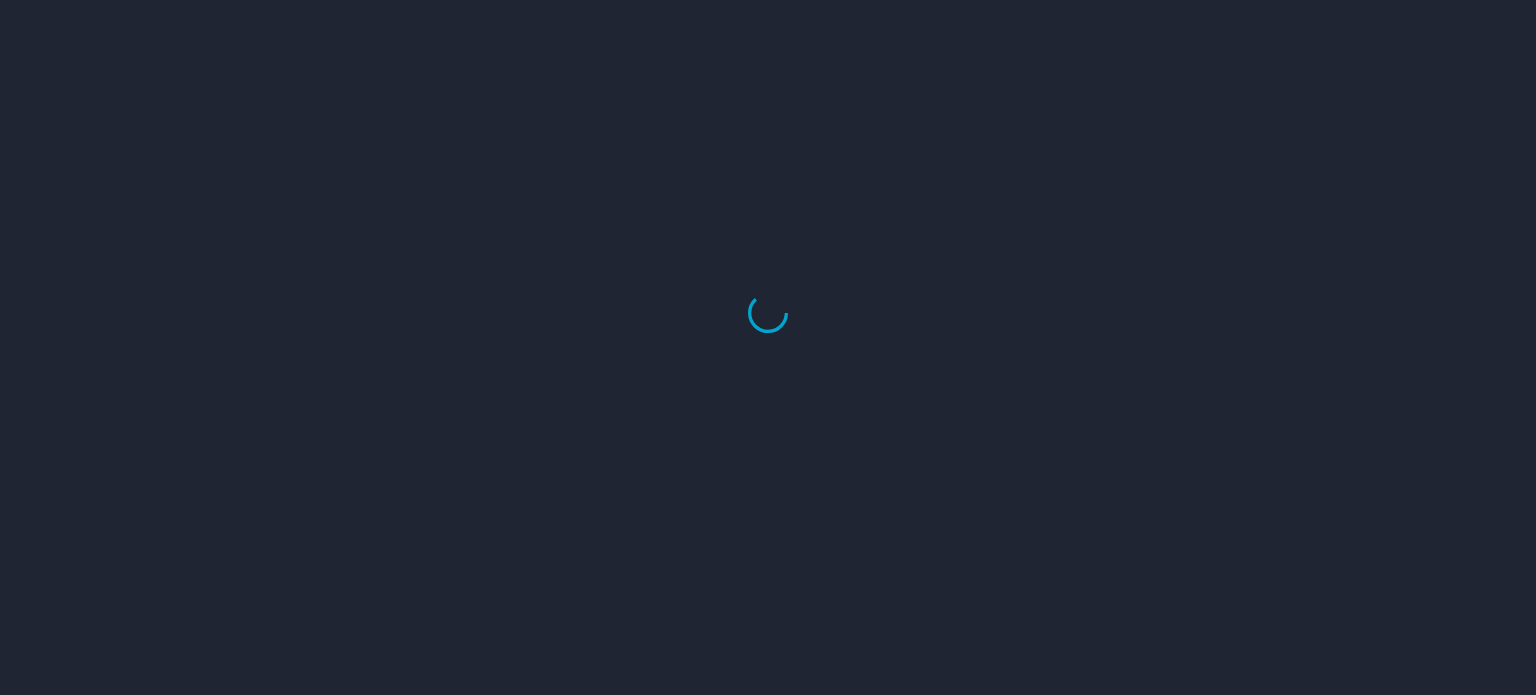 scroll, scrollTop: 0, scrollLeft: 0, axis: both 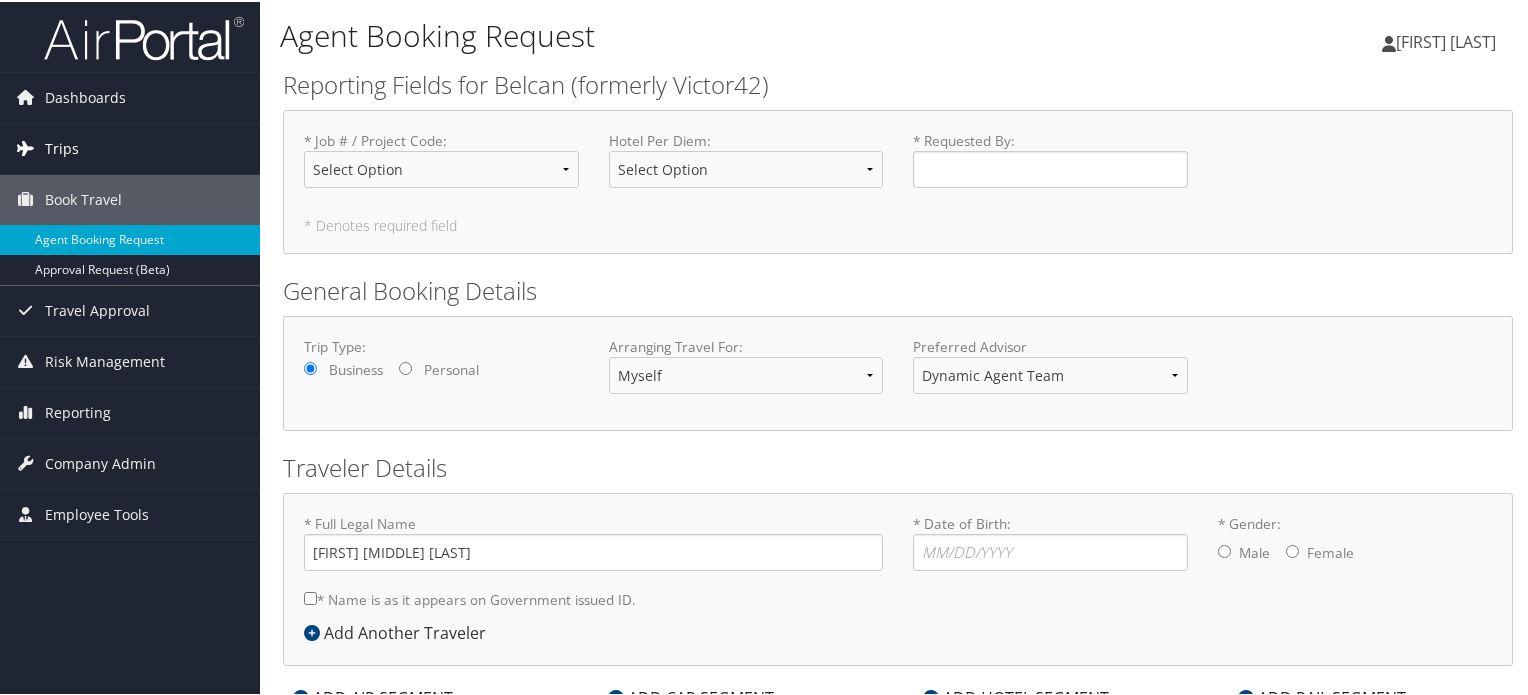 click on "Trips" at bounding box center (130, 147) 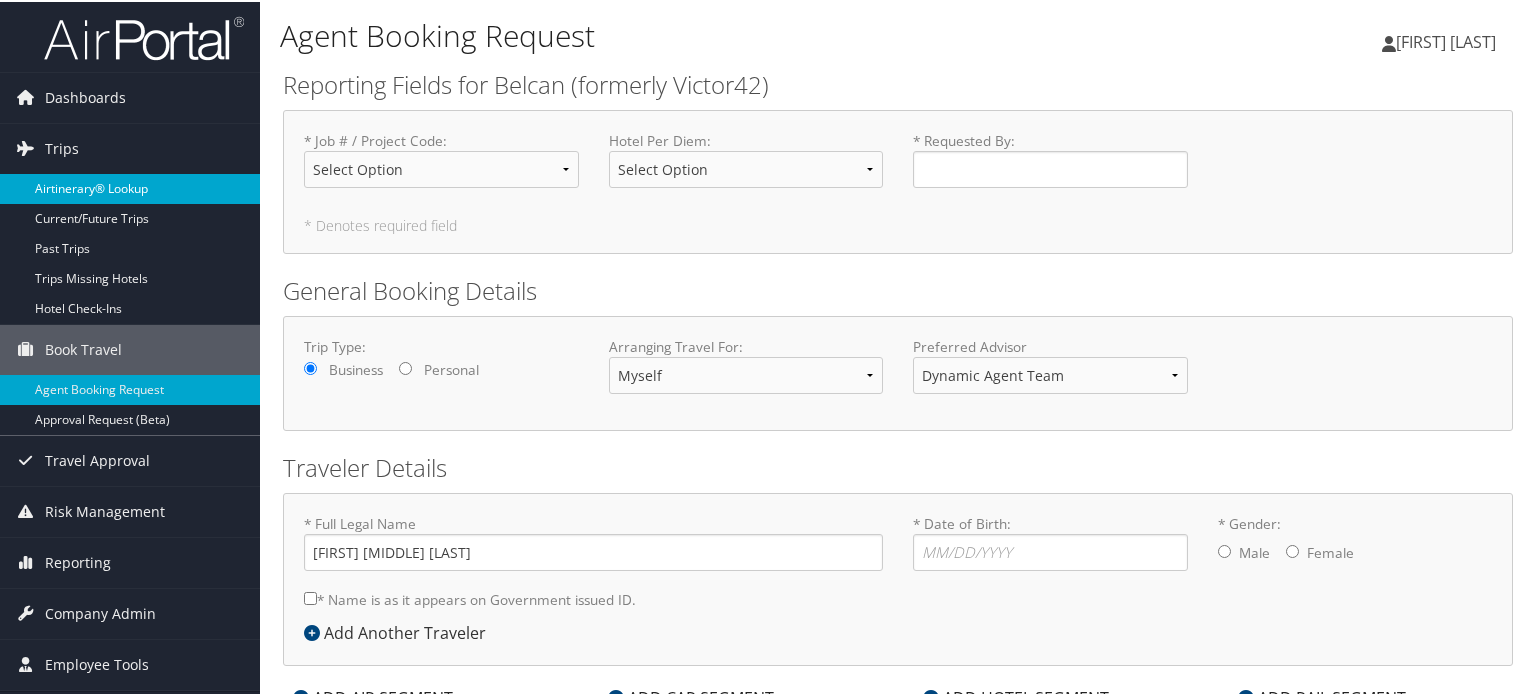 click on "Airtinerary® Lookup" at bounding box center (130, 187) 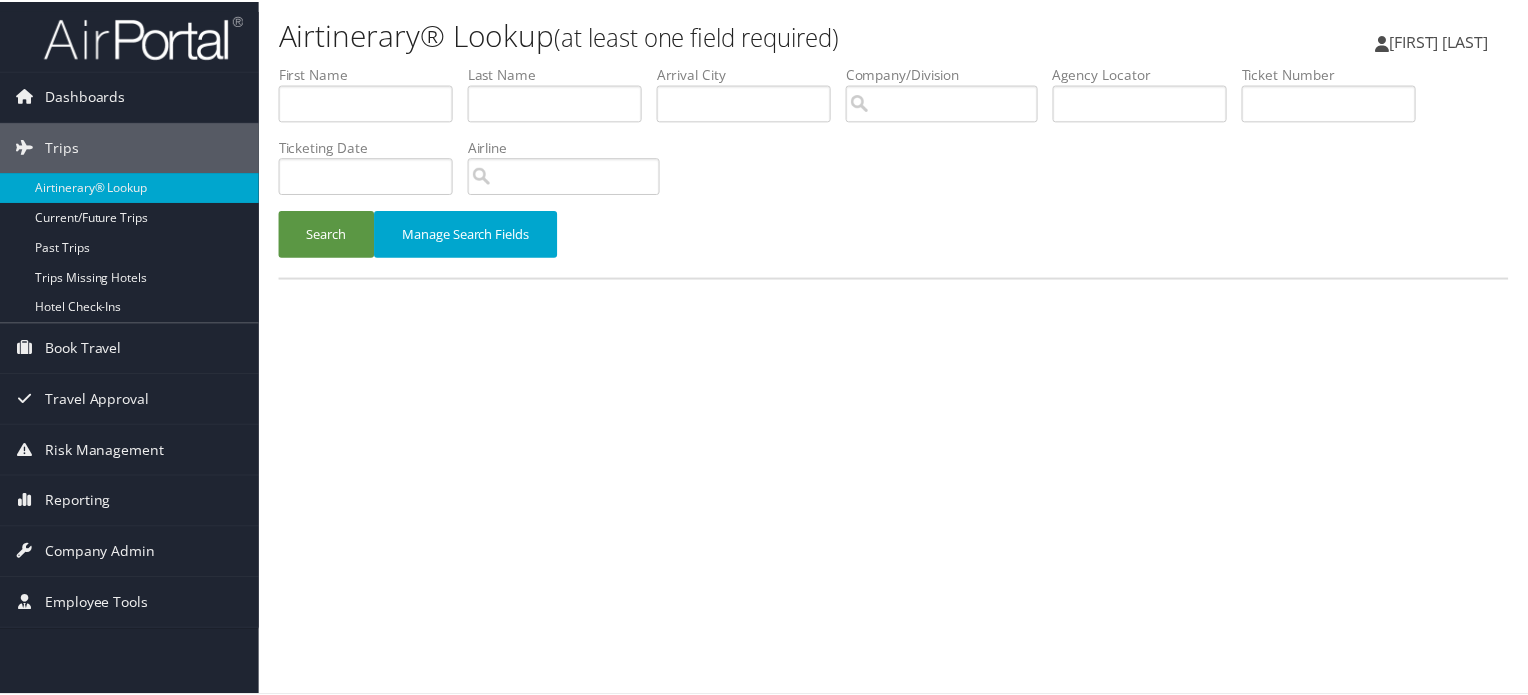 scroll, scrollTop: 0, scrollLeft: 0, axis: both 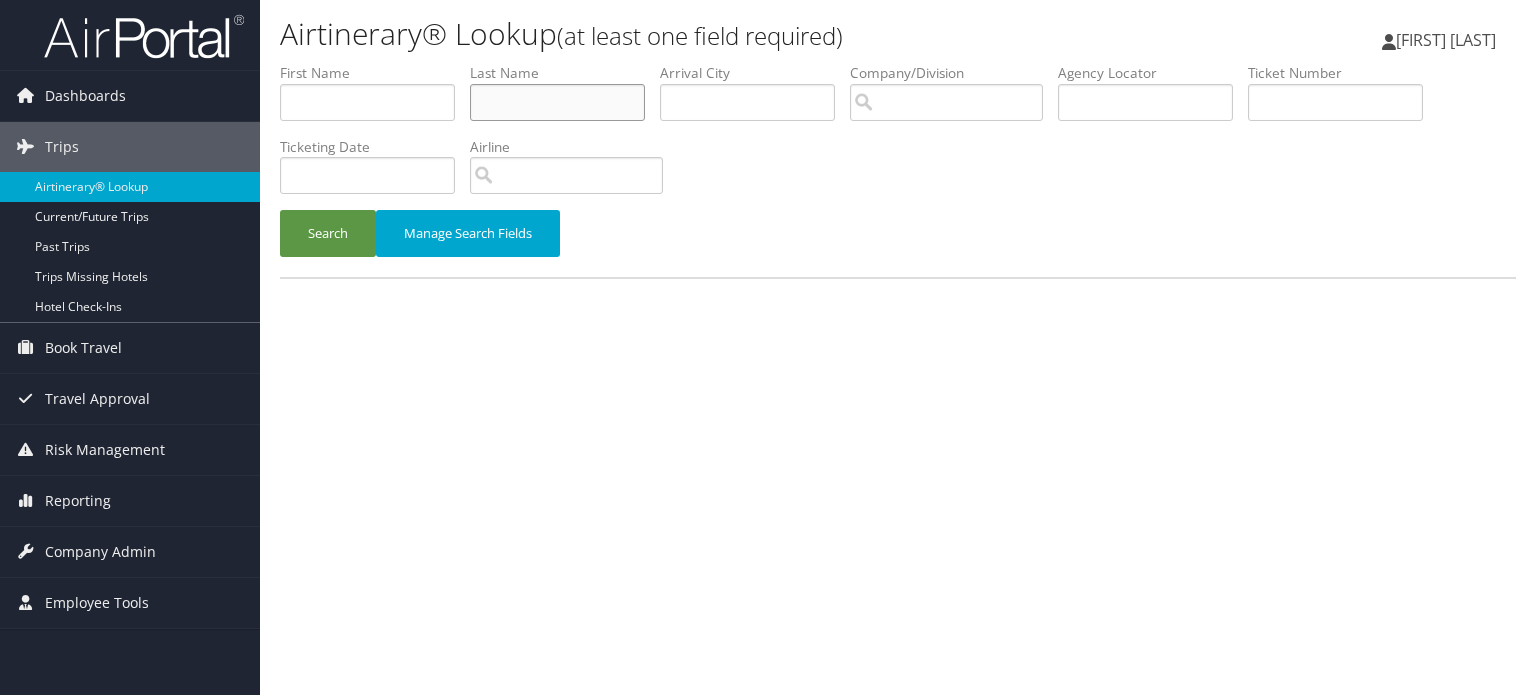 click at bounding box center [557, 102] 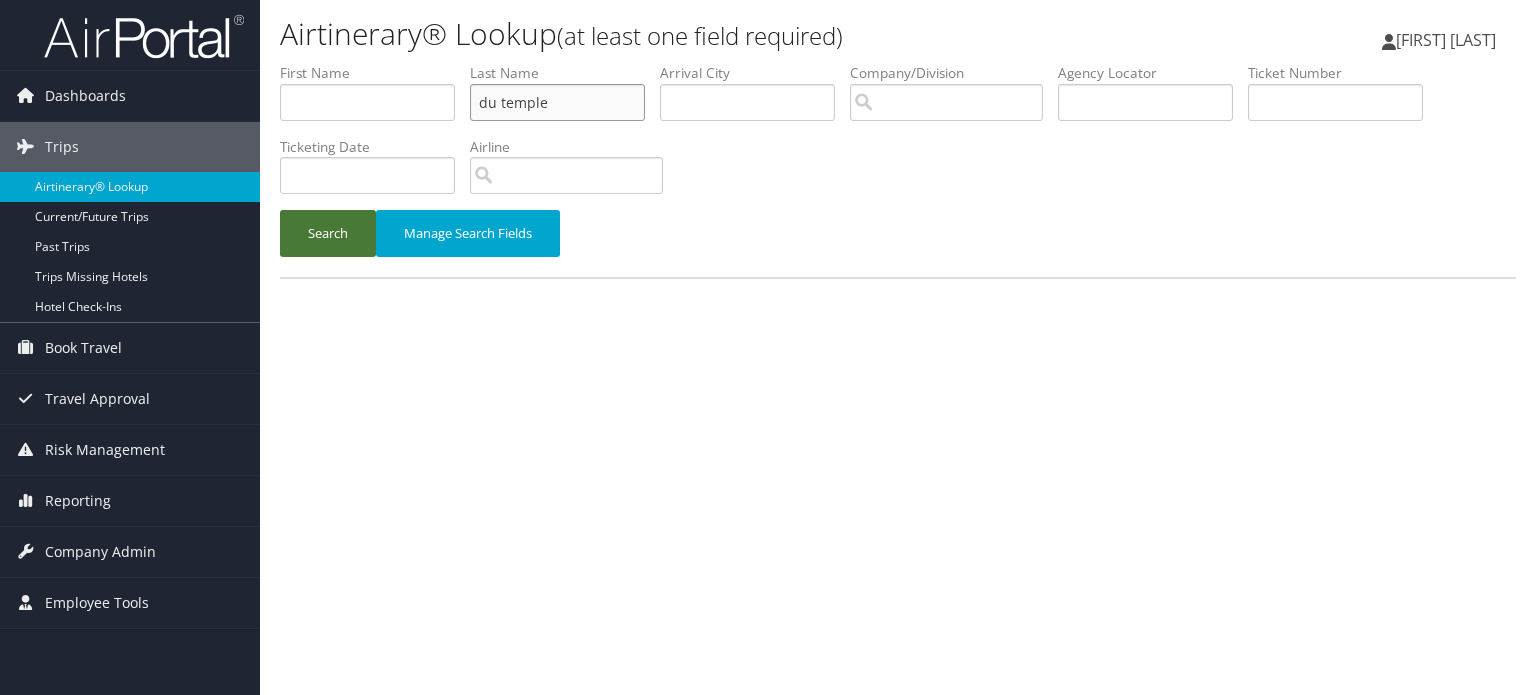 type on "du temple" 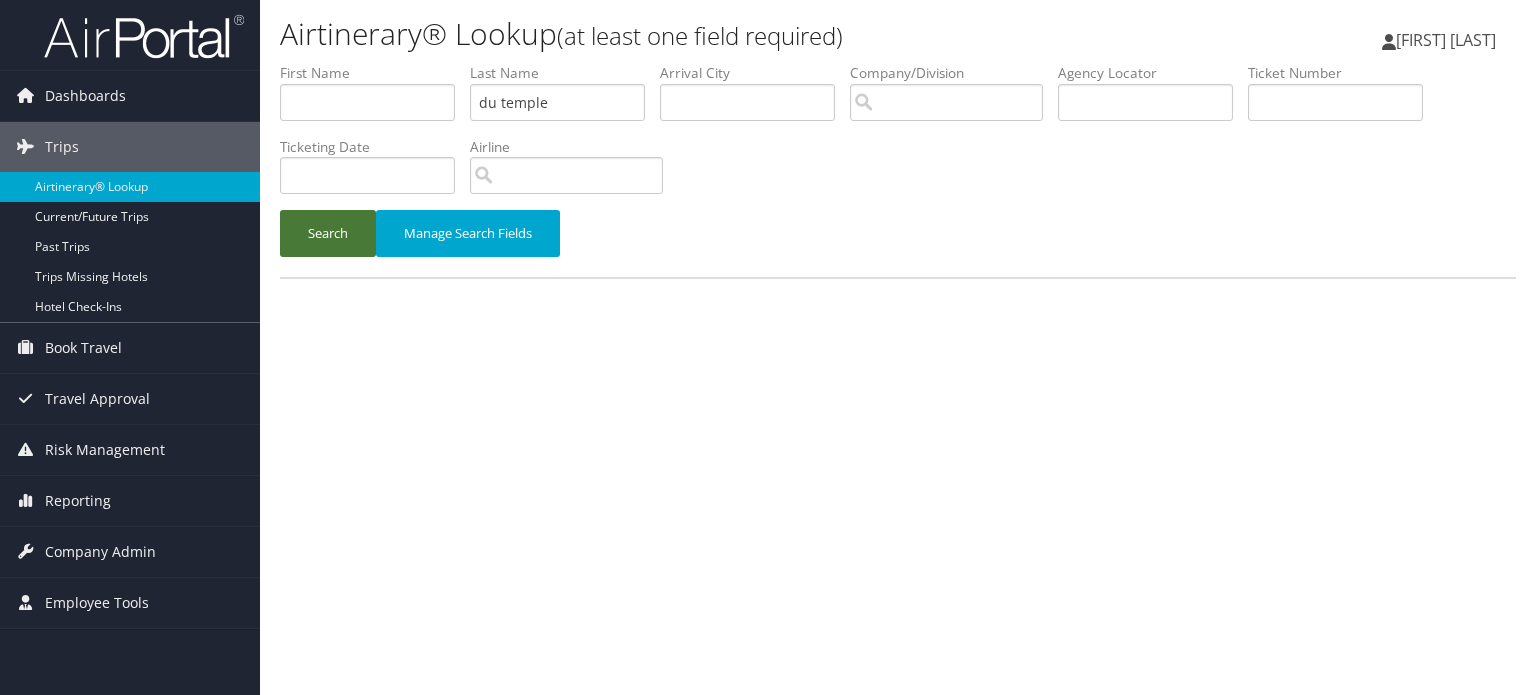 click on "Search" at bounding box center [328, 233] 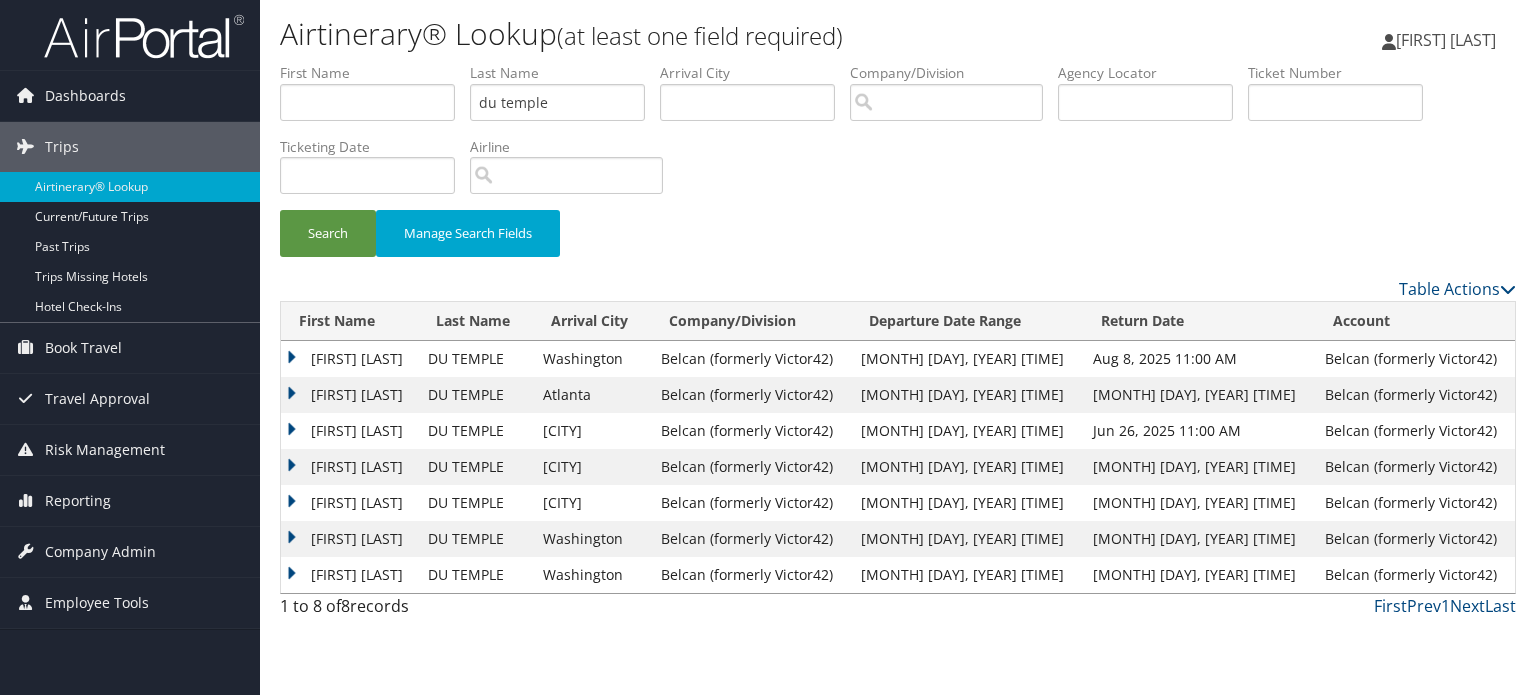 click on "[FIRST] [LAST]" at bounding box center (349, 359) 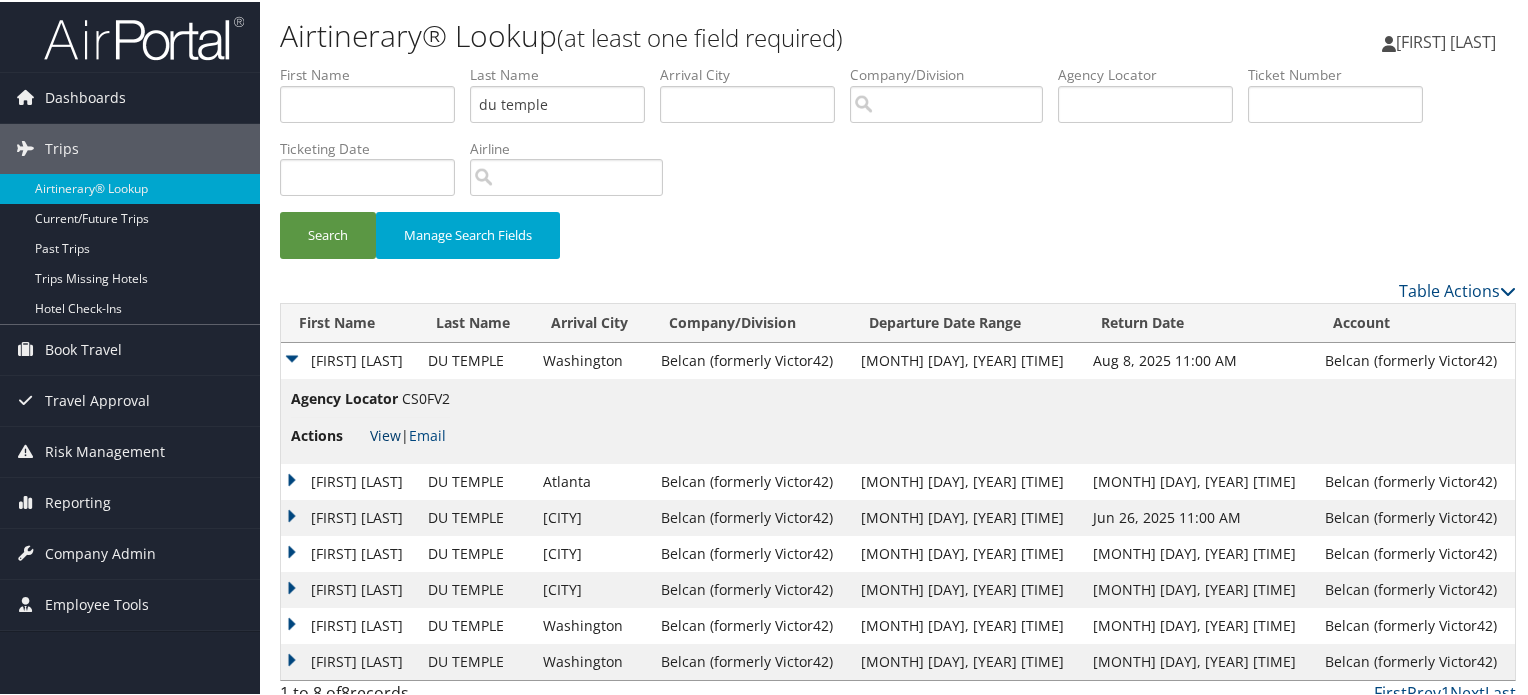 click on "View" at bounding box center (385, 433) 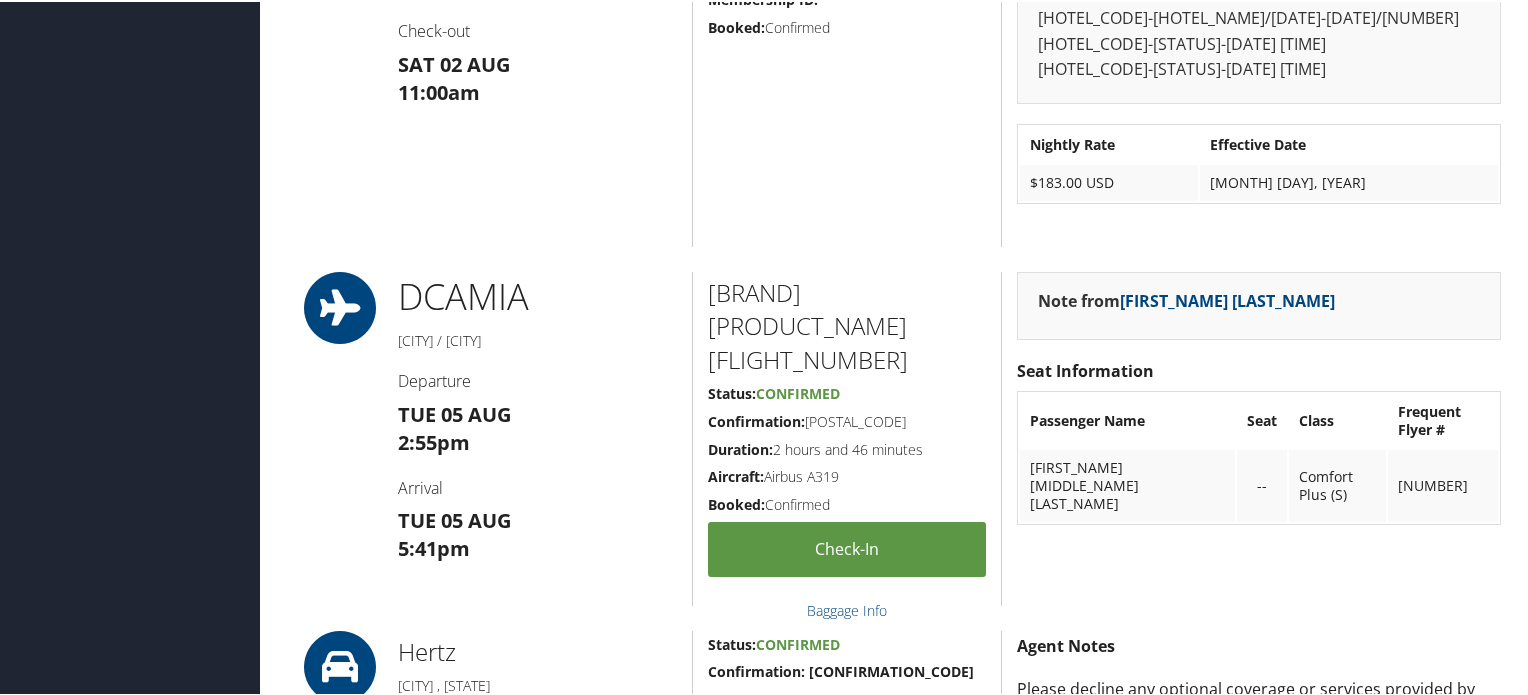 scroll, scrollTop: 2100, scrollLeft: 0, axis: vertical 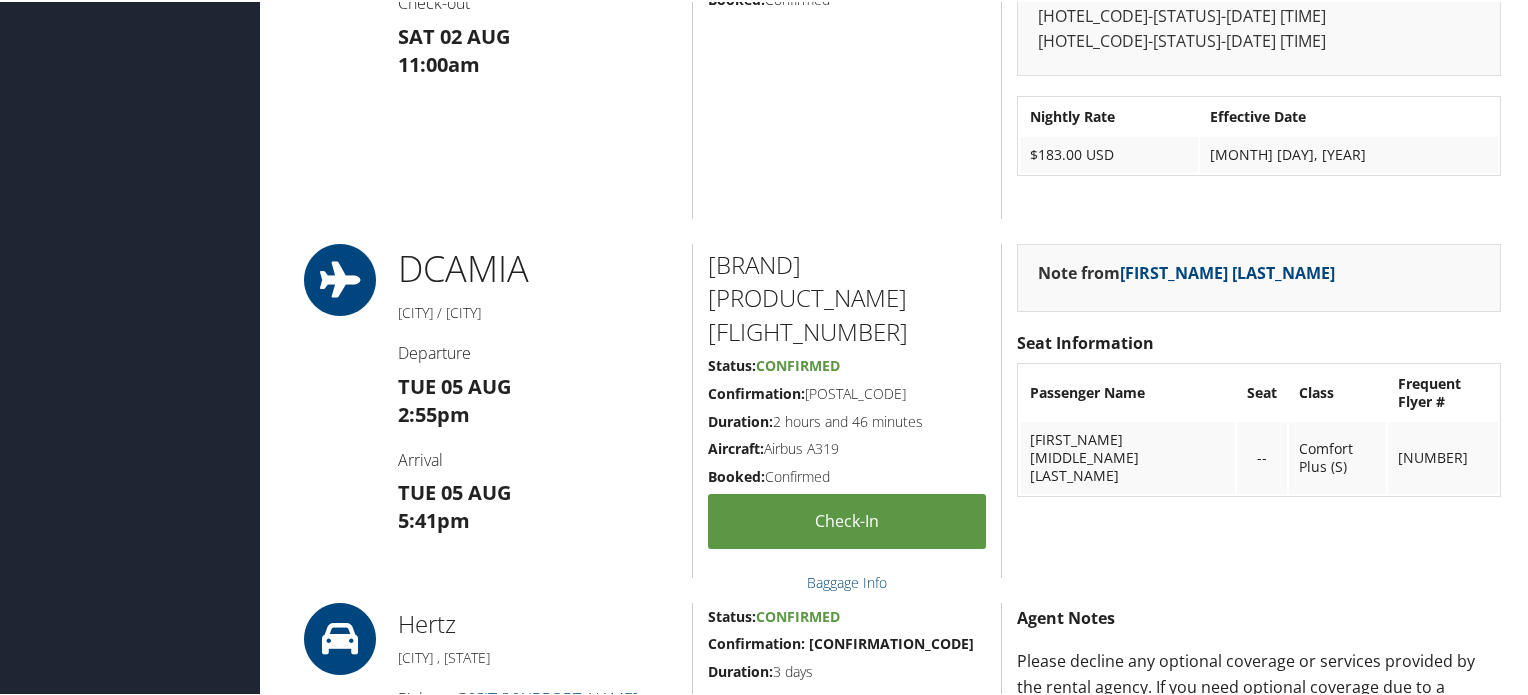 click on "Dashboards AirPortal 360™ (Manager) My Travel Dashboard   Trips Airtinerary® Lookup Current/Future Trips Past Trips Trips Missing Hotels Hotel Check-ins   Book Travel Agent Booking Request Approval Request (Beta)   Travel Approval Pending Trip Approvals Approved Trips Canceled Trips Approvals (Beta)   Risk Management SecurityLogic® Map Assistance Requests Travel Alerts Notifications   Reporting Unused Tickets Savings Tracker Virtual Pay Lookup   Company Admin Company Information Configure Approval Types (Beta) People Users (Beta) Vendor Contracts Travel Policy Service Fees  Reporting Fields (Beta) Report Settings Virtual Pay Settings   Employee Tools Help Desk
Airtinerary®
Sign Out" at bounding box center [768, 492] 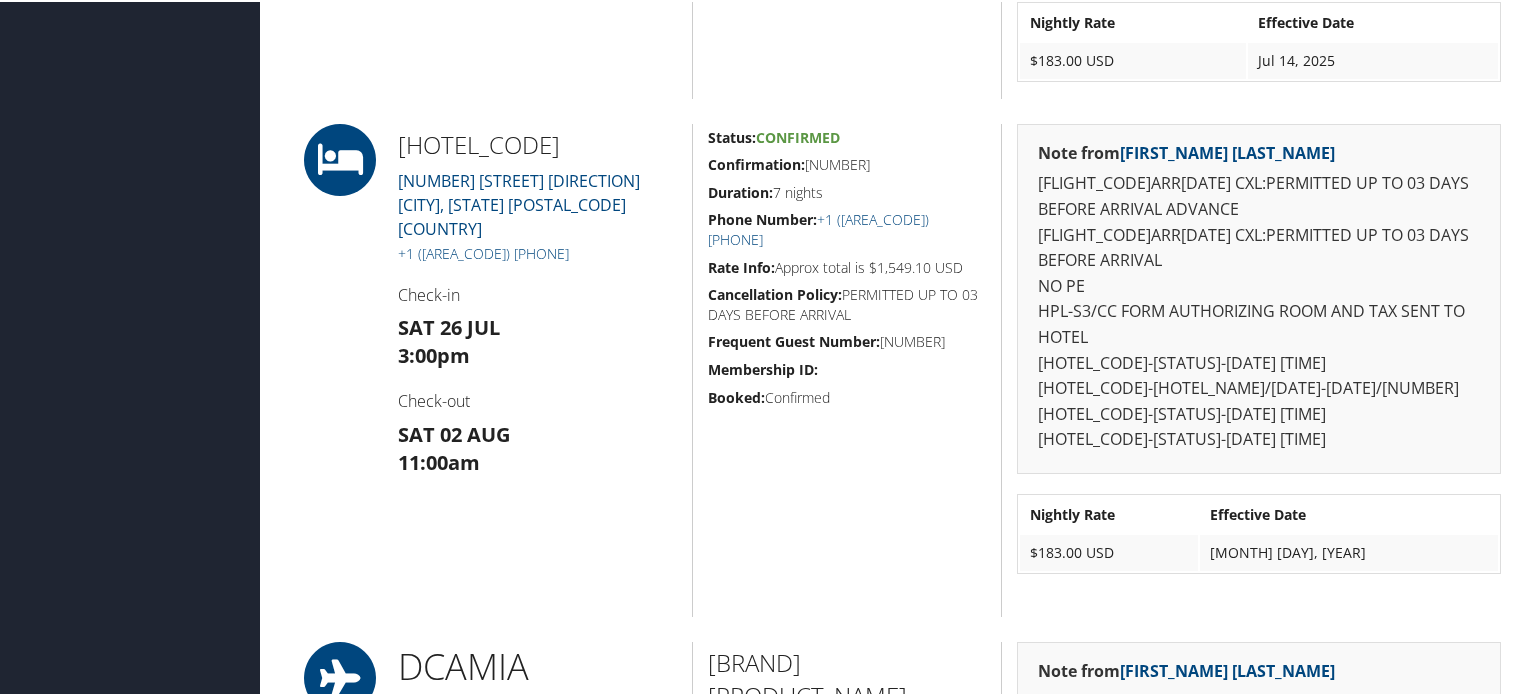 scroll, scrollTop: 1700, scrollLeft: 0, axis: vertical 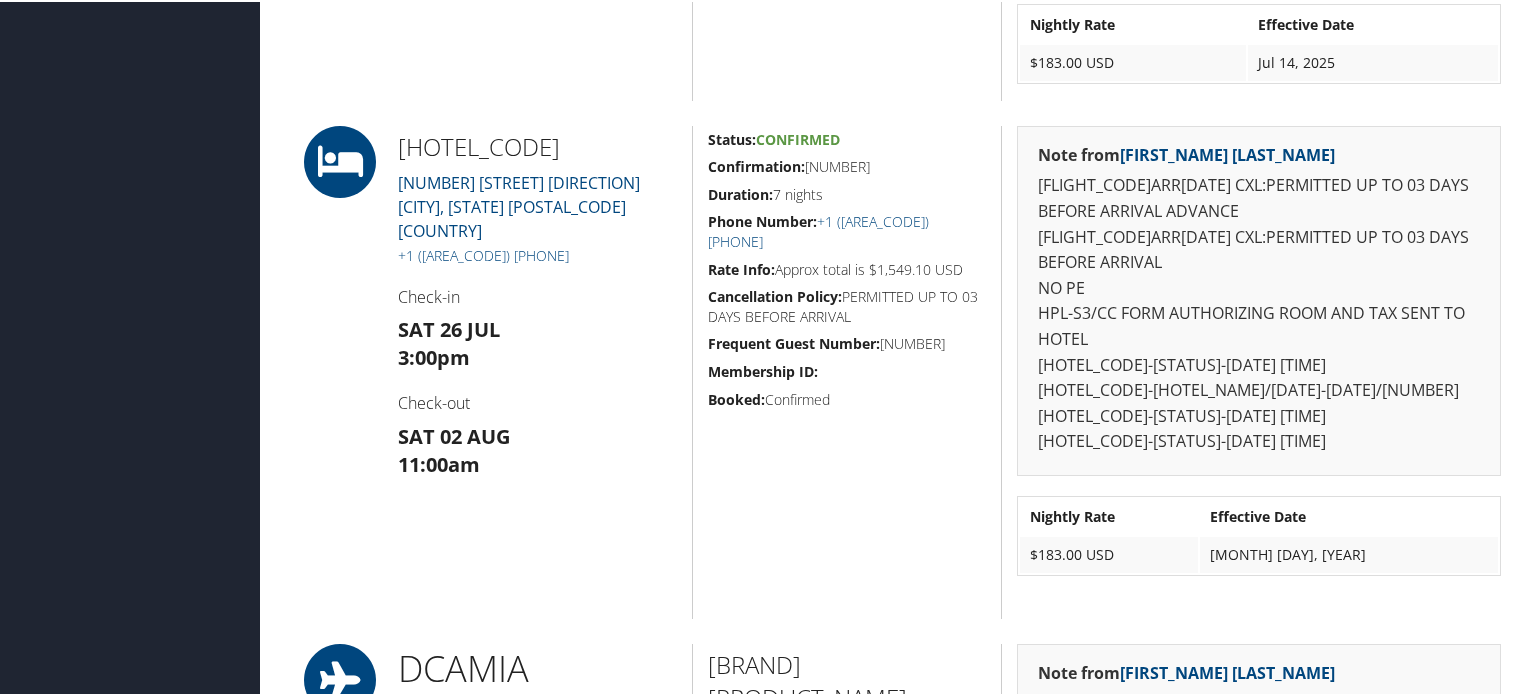 click on "Dashboards AirPortal 360™ (Manager) My Travel Dashboard   Trips Airtinerary® Lookup Current/Future Trips Past Trips Trips Missing Hotels Hotel Check-ins   Book Travel Agent Booking Request Approval Request (Beta)   Travel Approval Pending Trip Approvals Approved Trips Canceled Trips Approvals (Beta)   Risk Management SecurityLogic® Map Assistance Requests Travel Alerts Notifications   Reporting Unused Tickets Savings Tracker Virtual Pay Lookup   Company Admin Company Information Configure Approval Types (Beta) People Users (Beta) Vendor Contracts Travel Policy Service Fees  Reporting Fields (Beta) Report Settings Virtual Pay Settings   Employee Tools Help Desk
Airtinerary®
Sign Out" at bounding box center (768, 892) 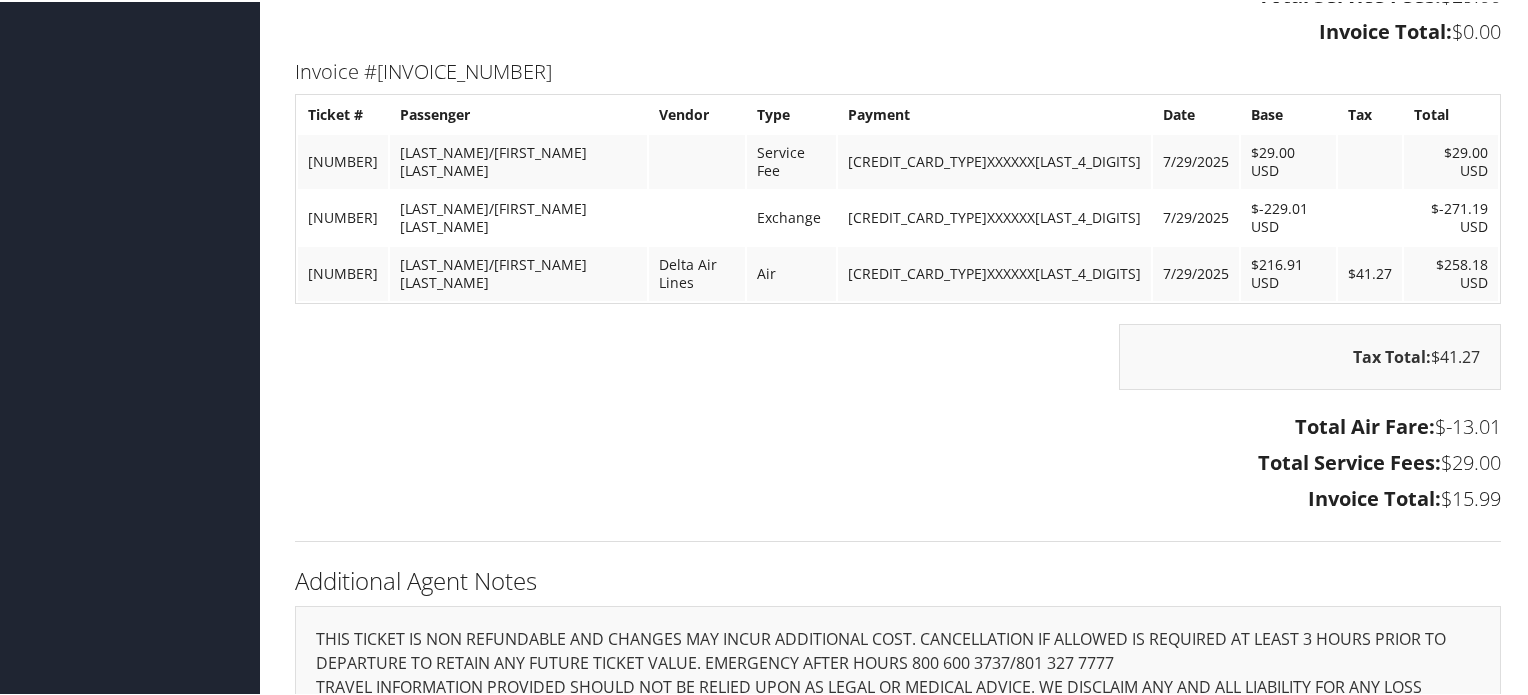 scroll, scrollTop: 4352, scrollLeft: 0, axis: vertical 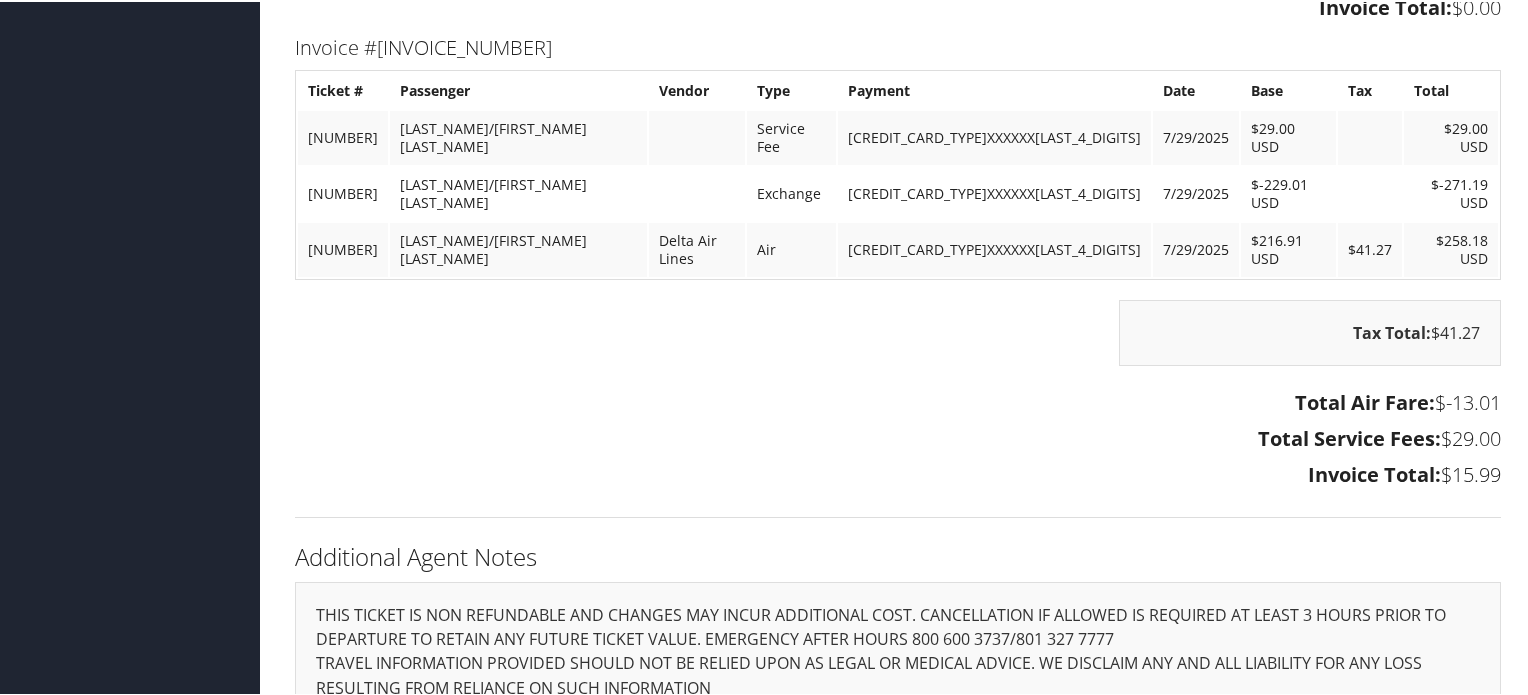 click on "Dashboards AirPortal 360™ (Manager) My Travel Dashboard   Trips Airtinerary® Lookup Current/Future Trips Past Trips Trips Missing Hotels Hotel Check-ins   Book Travel Agent Booking Request Approval Request (Beta)   Travel Approval Pending Trip Approvals Approved Trips Canceled Trips Approvals (Beta)   Risk Management SecurityLogic® Map Assistance Requests Travel Alerts Notifications   Reporting Unused Tickets Savings Tracker Virtual Pay Lookup   Company Admin Company Information Configure Approval Types (Beta) People Users (Beta) Vendor Contracts Travel Policy Service Fees  Reporting Fields (Beta) Report Settings Virtual Pay Settings   Employee Tools Help Desk
Airtinerary®
Sign Out" at bounding box center [768, -1760] 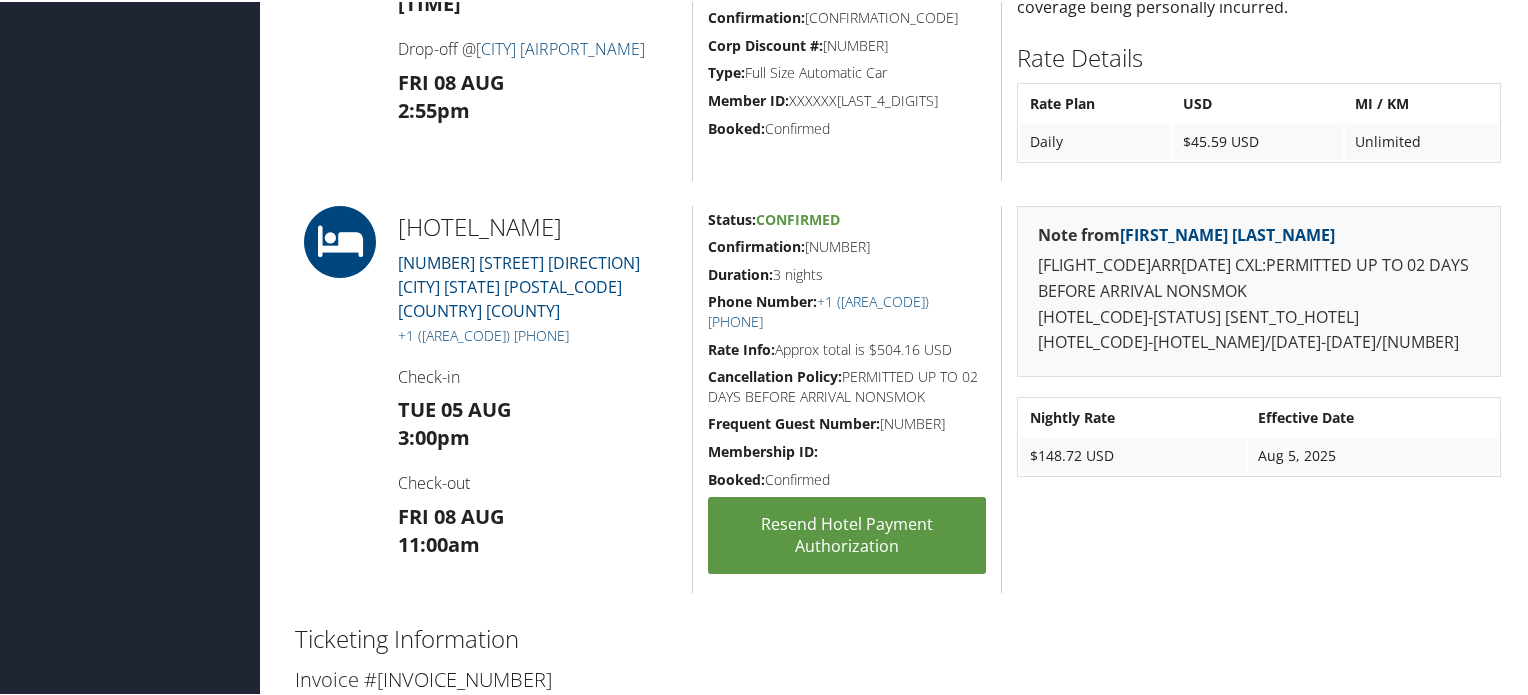 scroll, scrollTop: 2852, scrollLeft: 0, axis: vertical 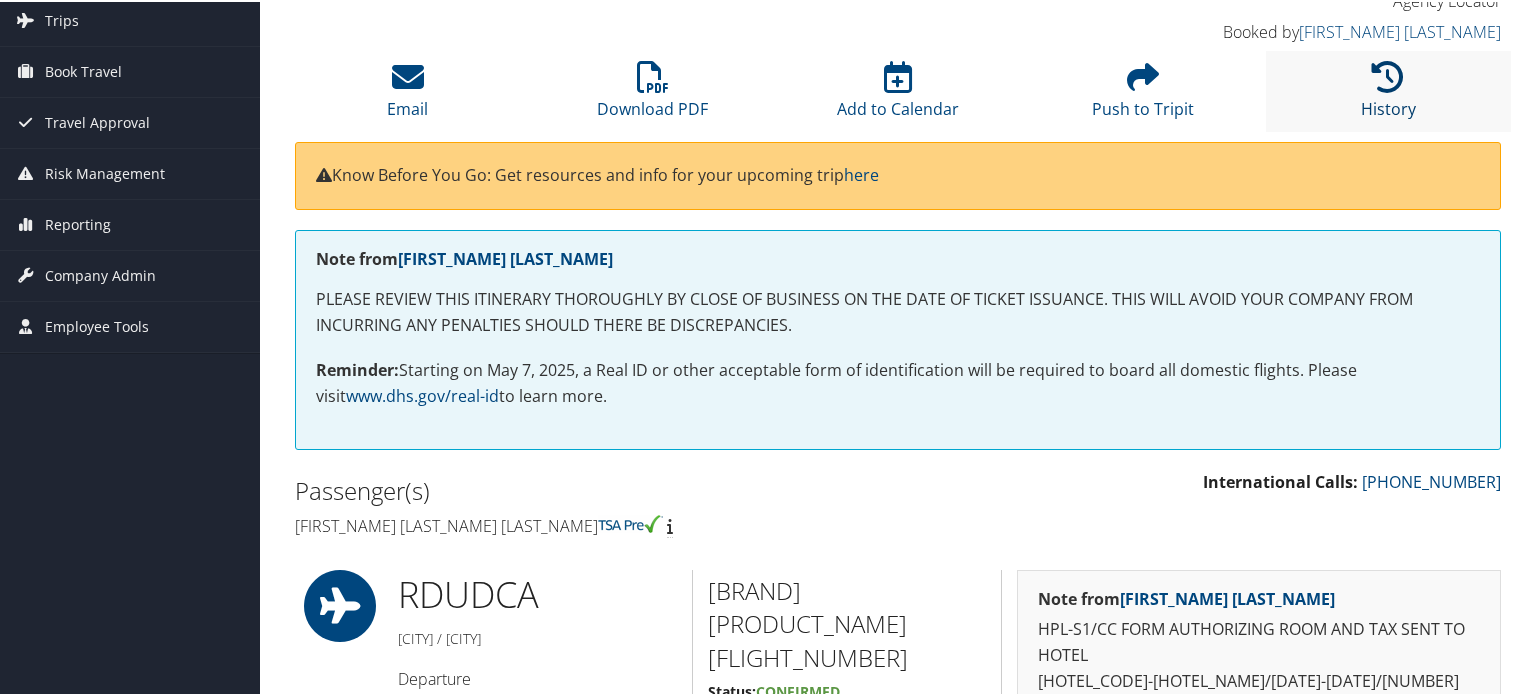 click at bounding box center [1388, 75] 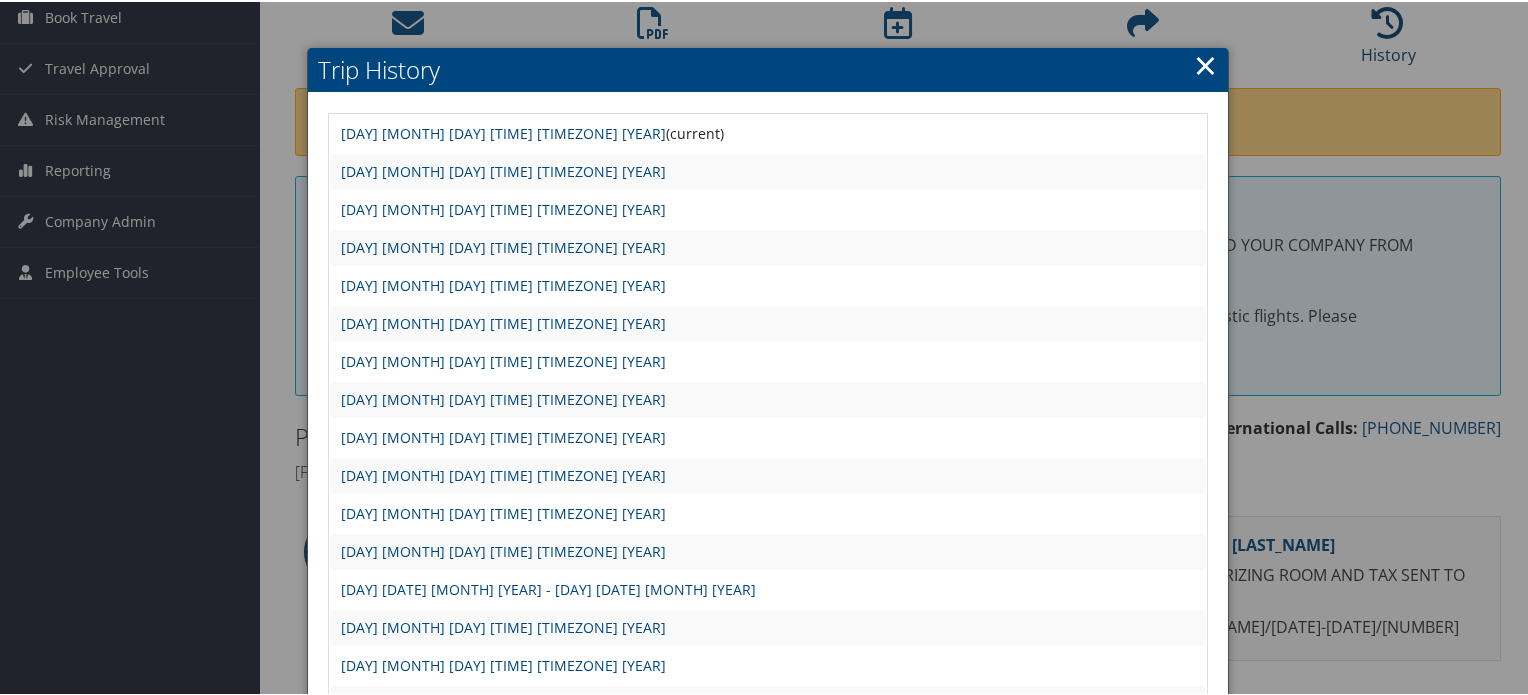 scroll, scrollTop: 228, scrollLeft: 0, axis: vertical 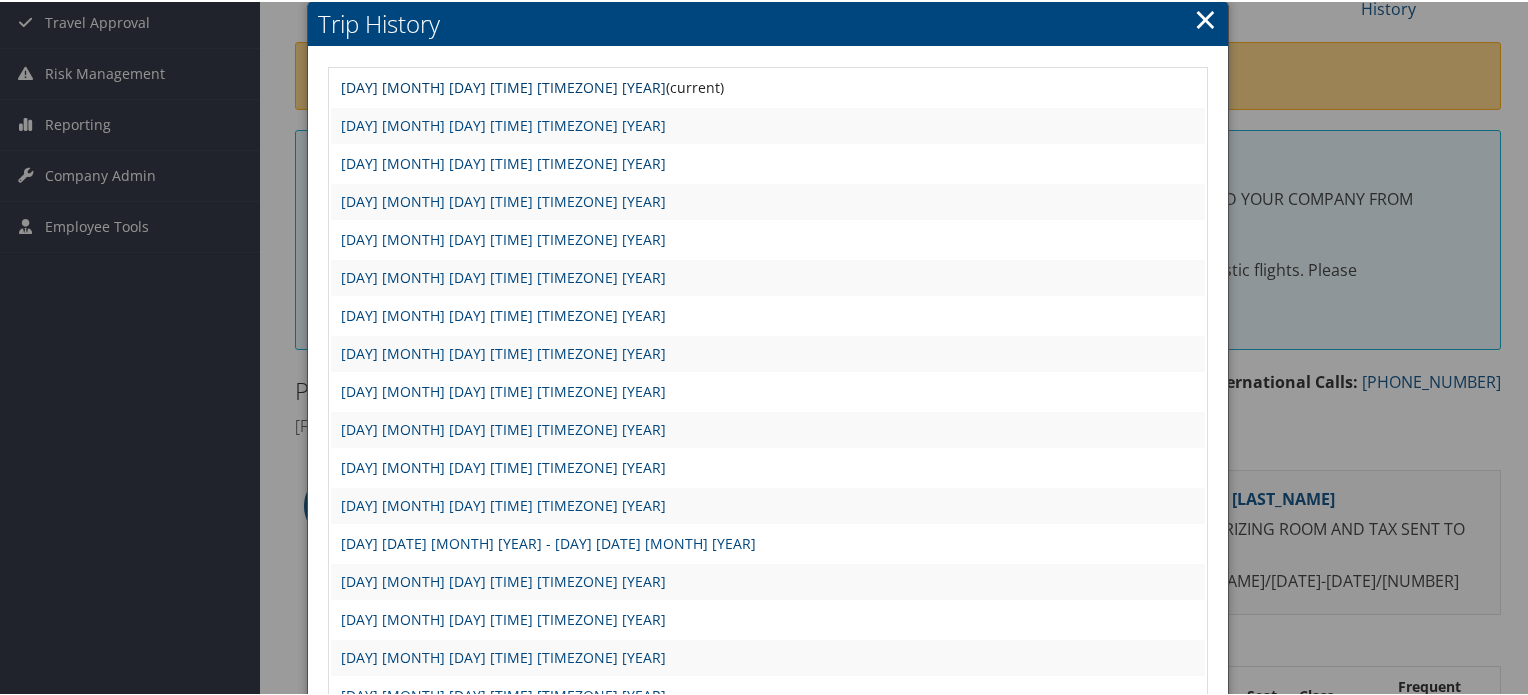 click on "Mon Aug 4 16:12:29 MDT 2025" at bounding box center [503, 85] 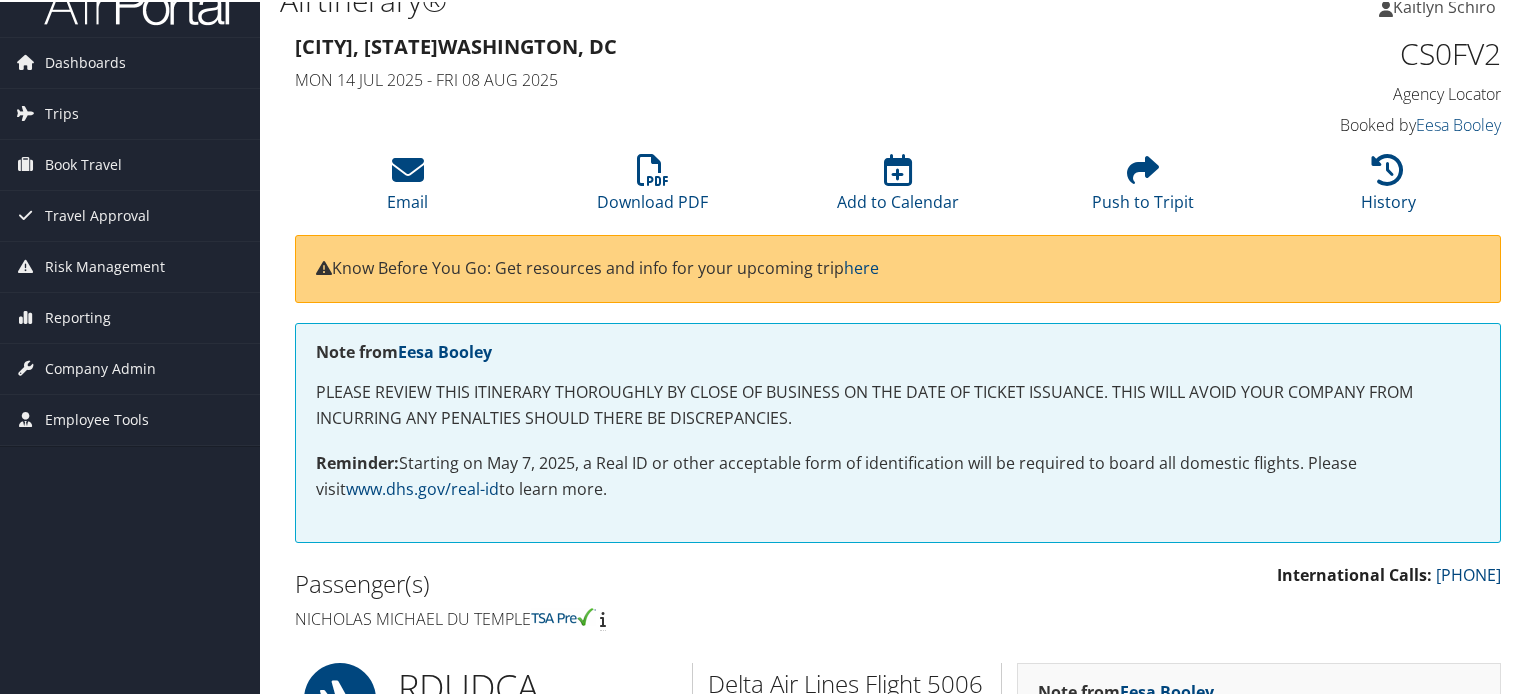 scroll, scrollTop: 0, scrollLeft: 0, axis: both 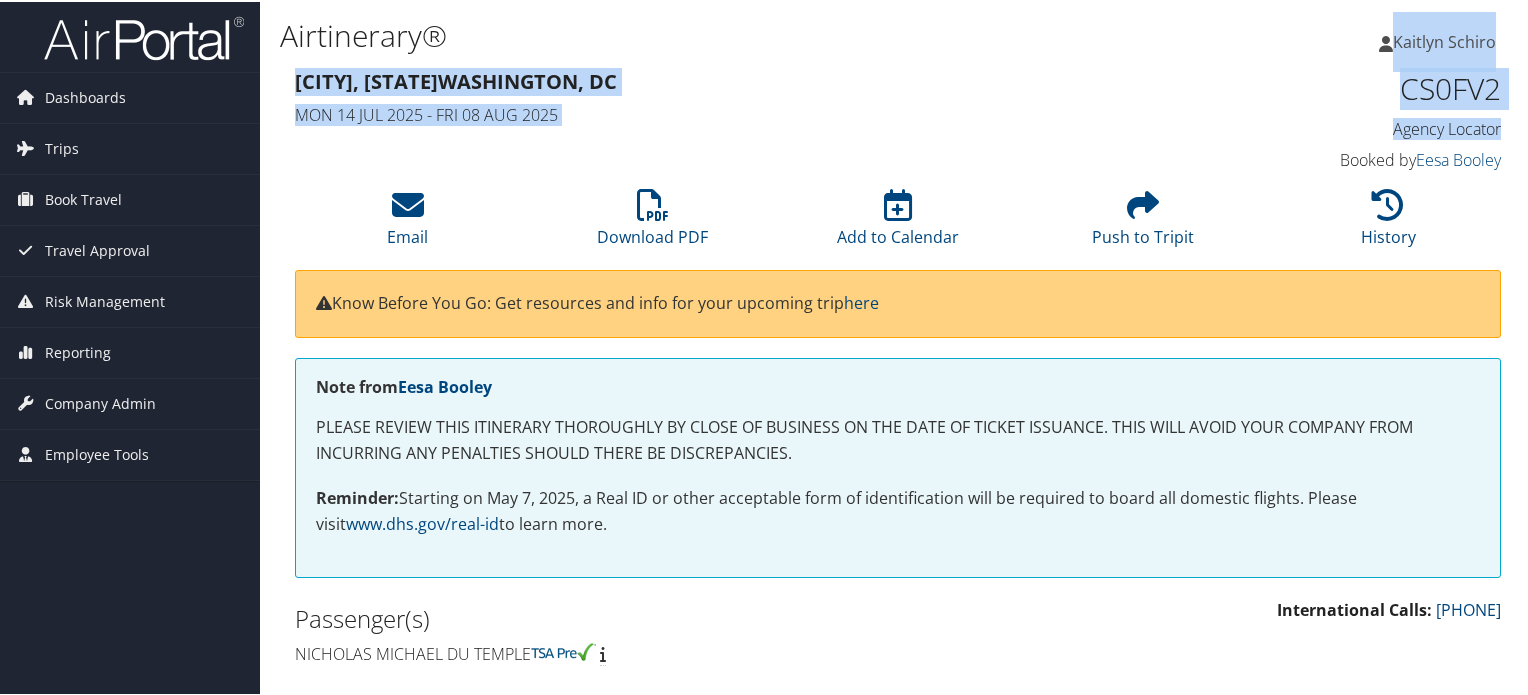 drag, startPoint x: 1527, startPoint y: 51, endPoint x: 1531, endPoint y: 124, distance: 73.109505 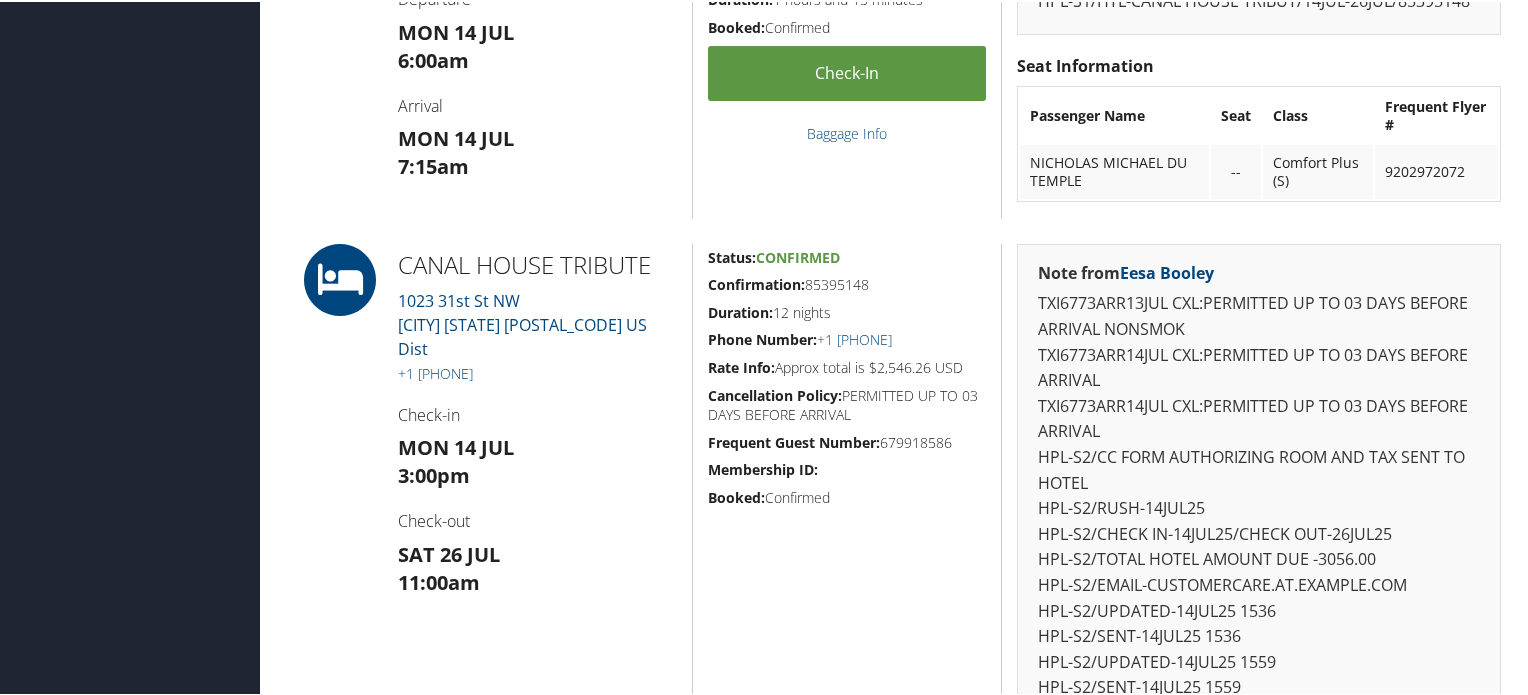 scroll, scrollTop: 0, scrollLeft: 0, axis: both 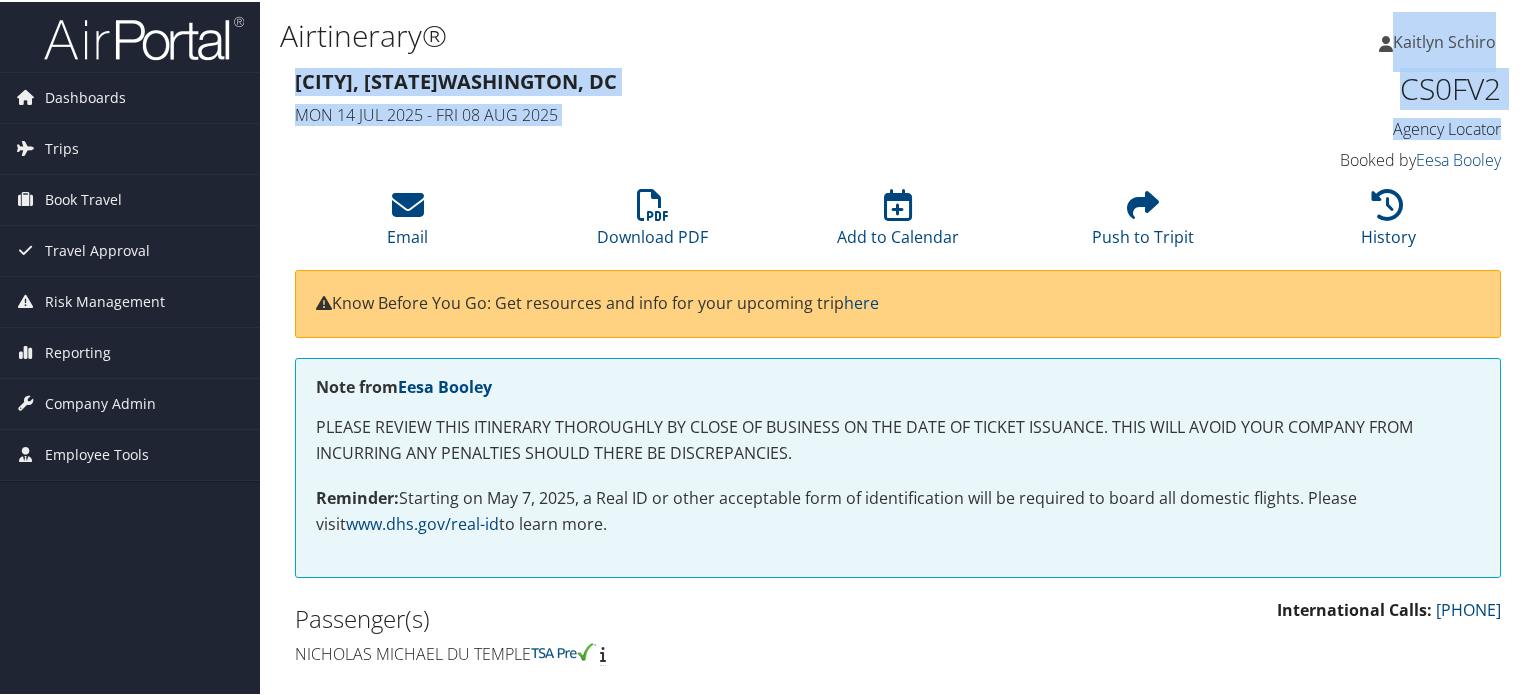 click on "Raleigh, NC   Washington, DC          Mon 14 Jul 2025 - Fri 08 Aug 2025" at bounding box center (743, 98) 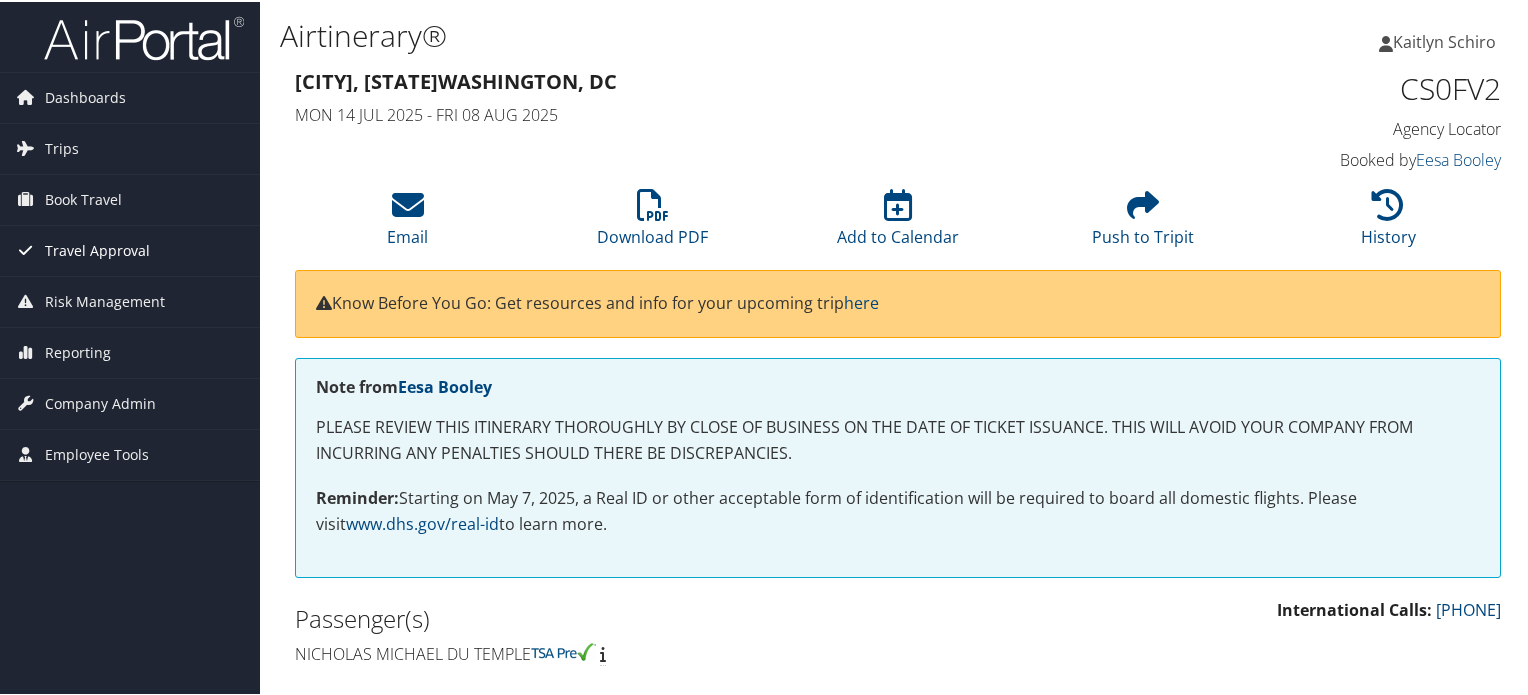 click on "Travel Approval" at bounding box center [97, 249] 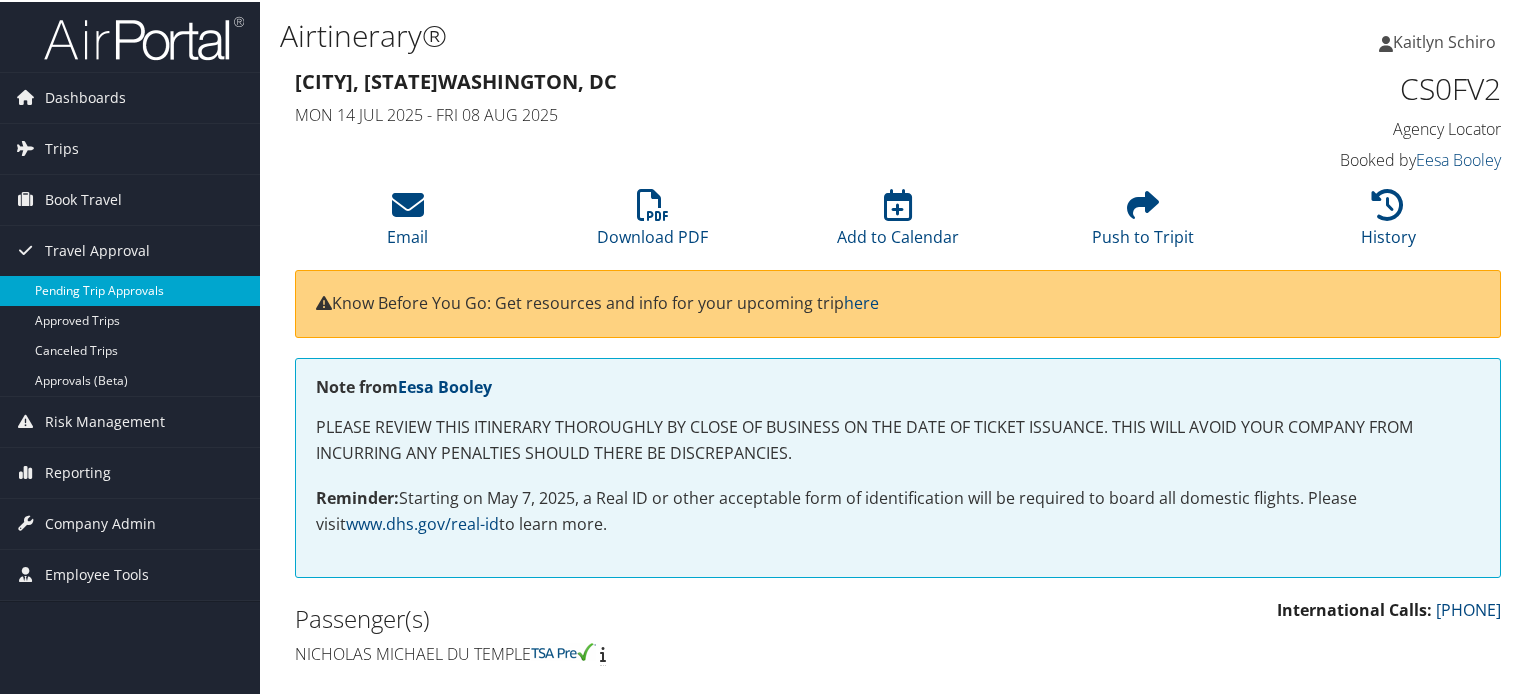 click on "Pending Trip Approvals" at bounding box center (130, 289) 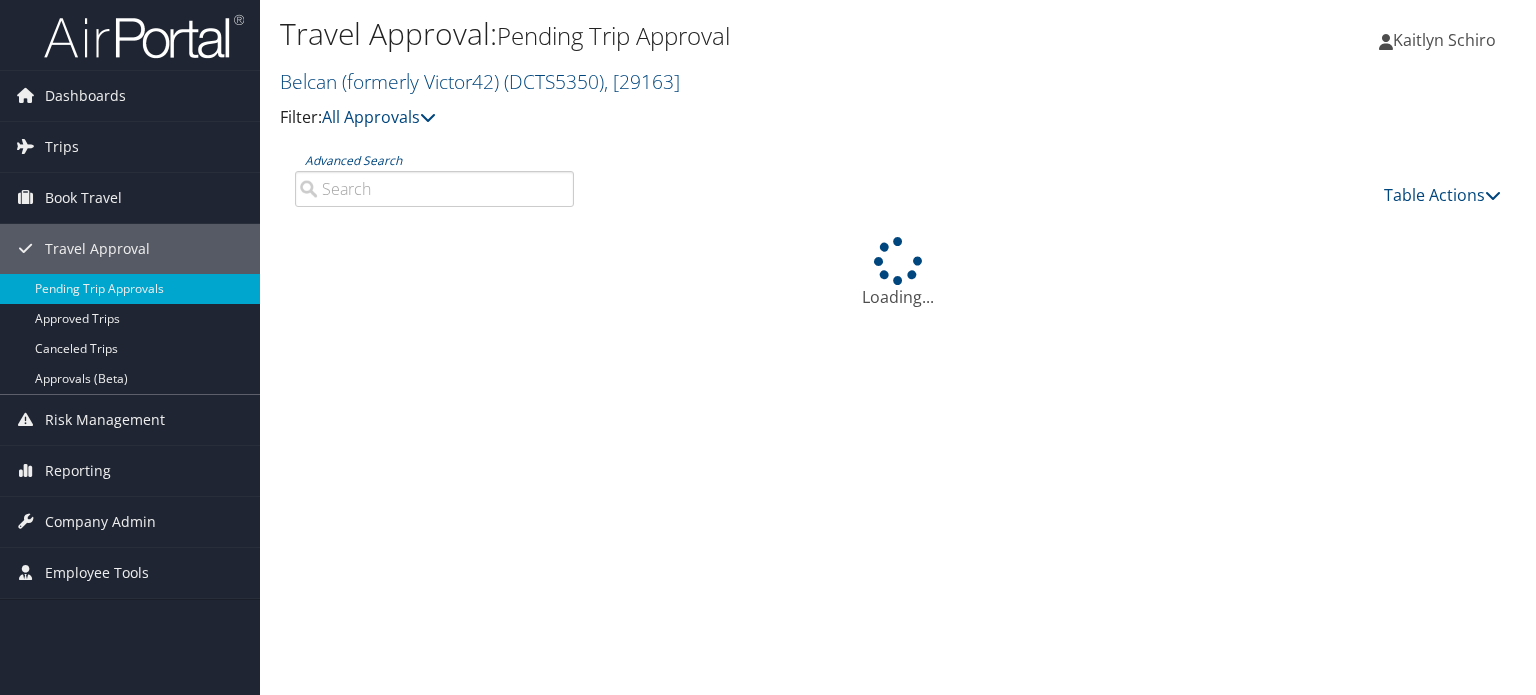 scroll, scrollTop: 0, scrollLeft: 0, axis: both 